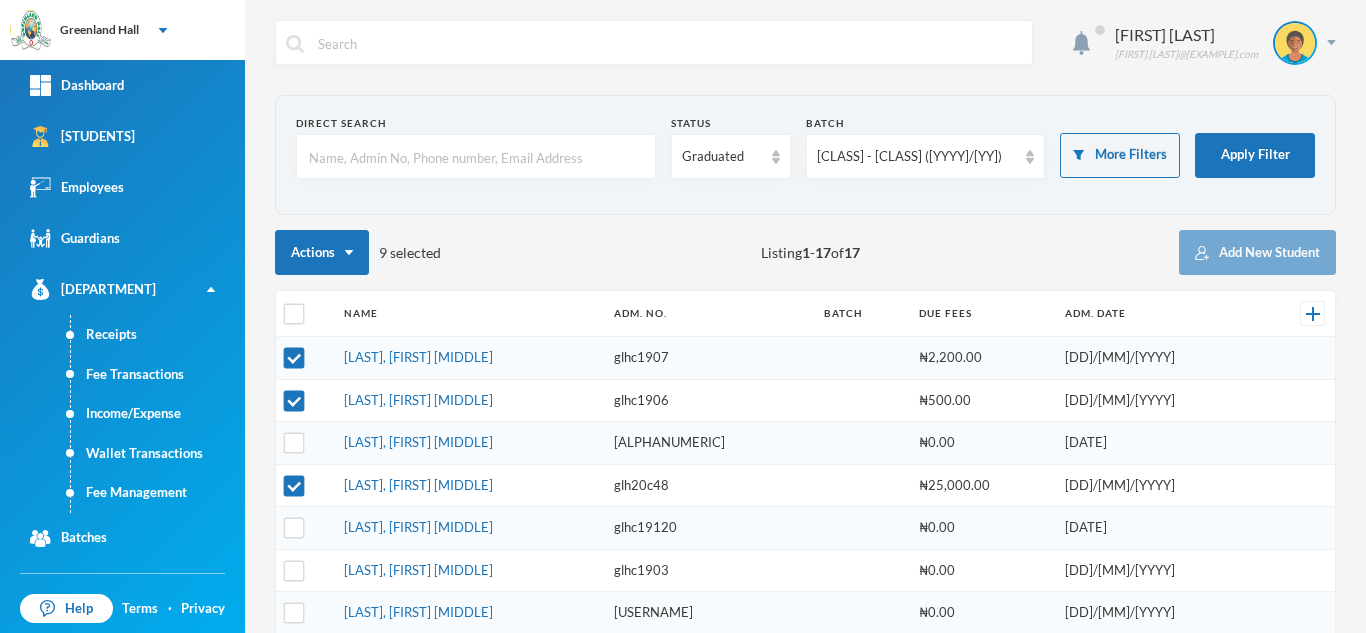 scroll, scrollTop: 0, scrollLeft: 0, axis: both 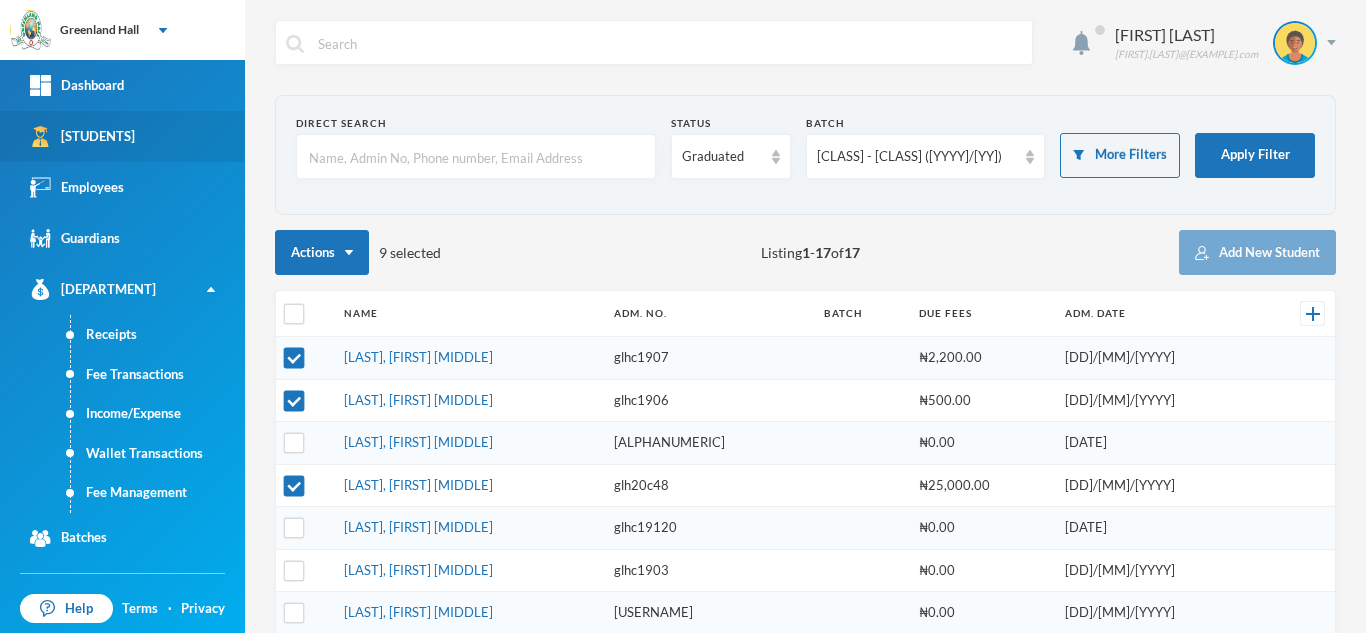 click on "[STUDENTS]" at bounding box center [82, 136] 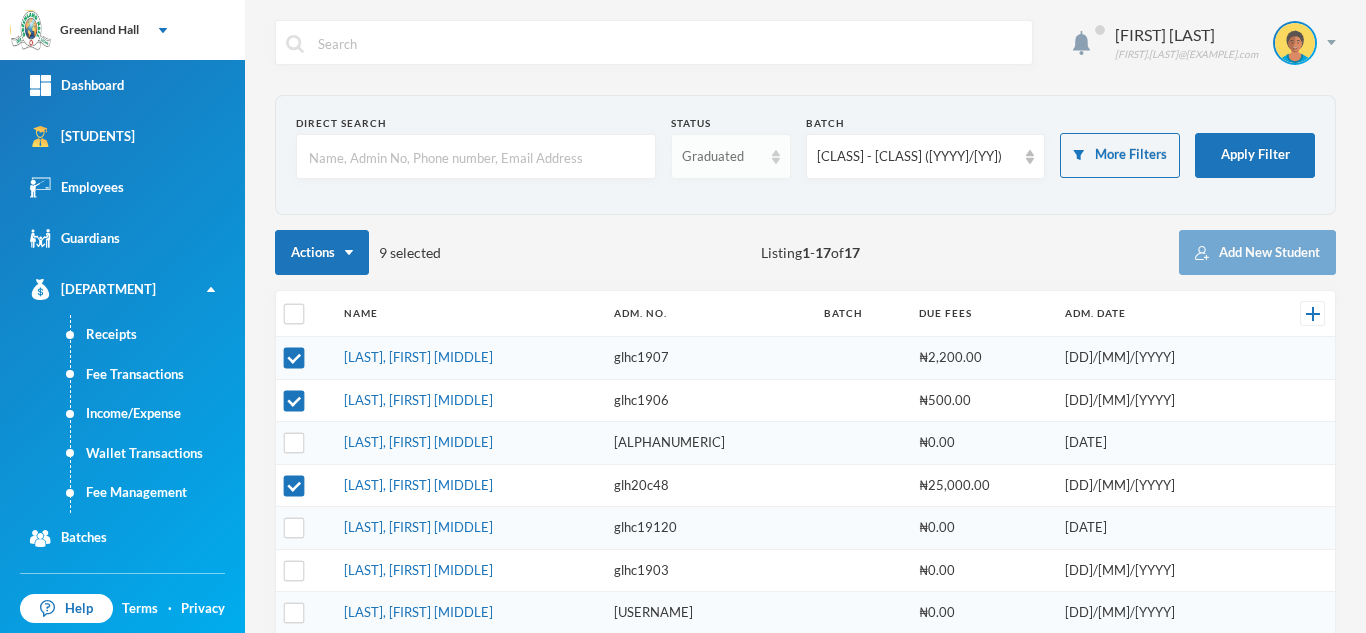 click on "Graduated" at bounding box center [722, 157] 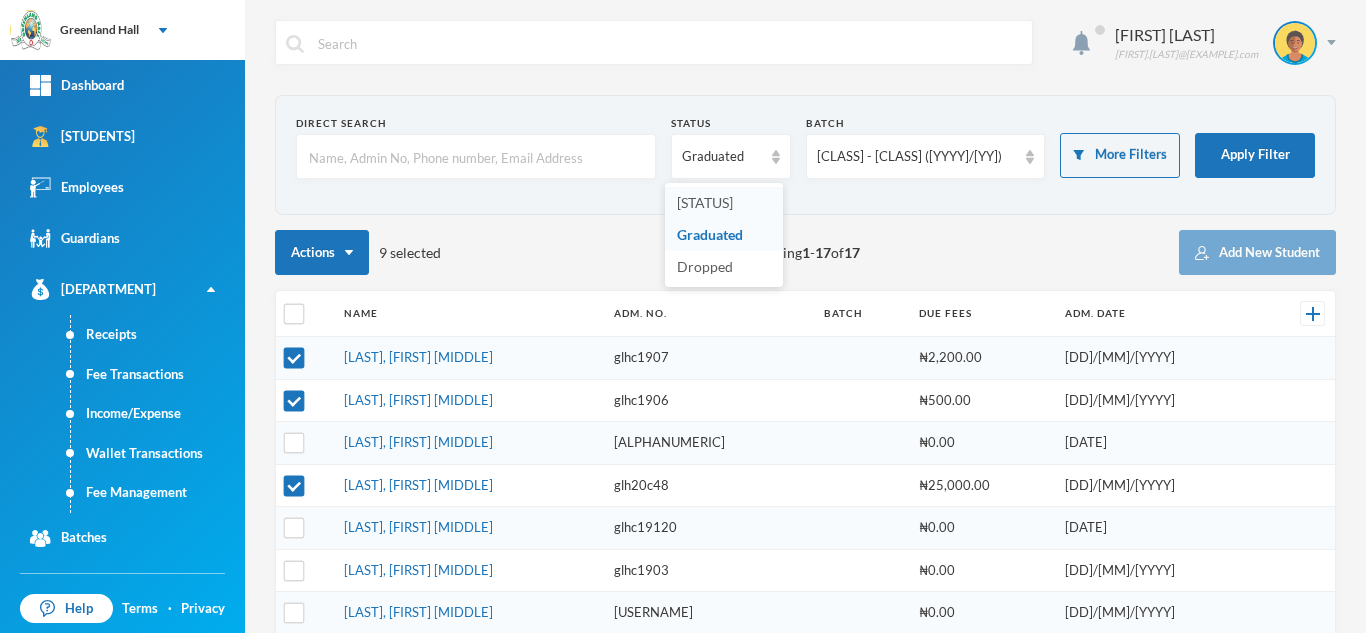 click on "Enrolled" at bounding box center (705, 202) 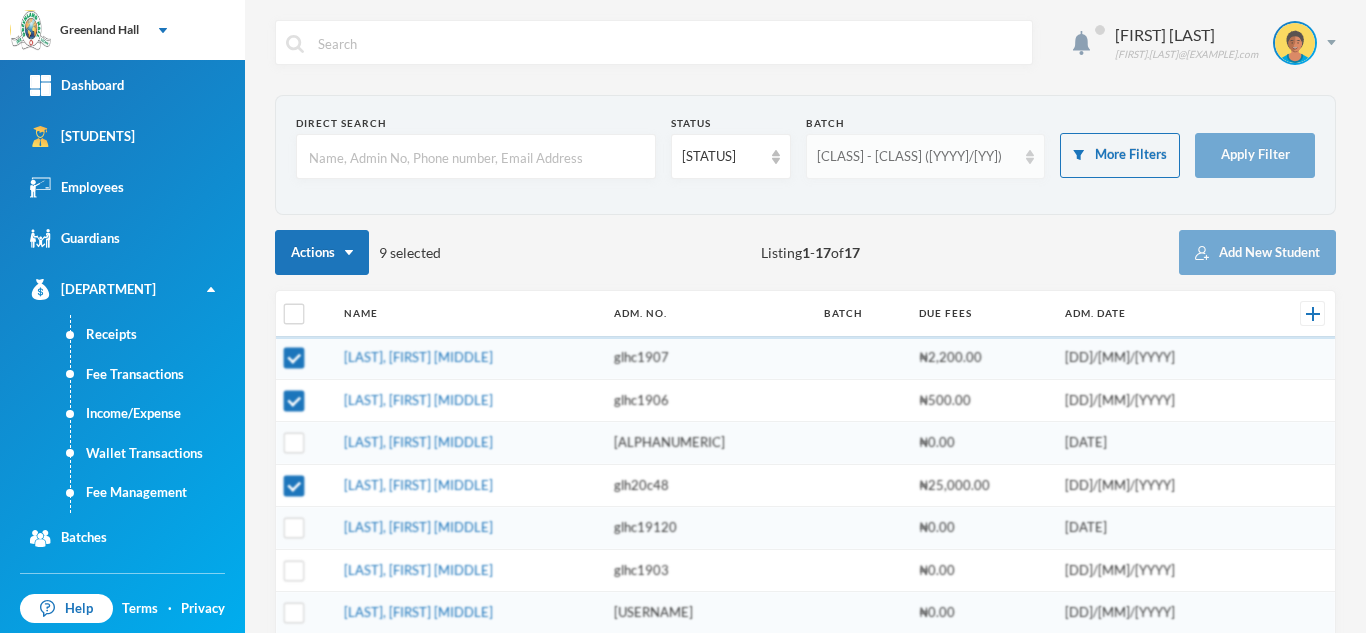 click on "SS 3 - A (2024/2025)" at bounding box center (917, 157) 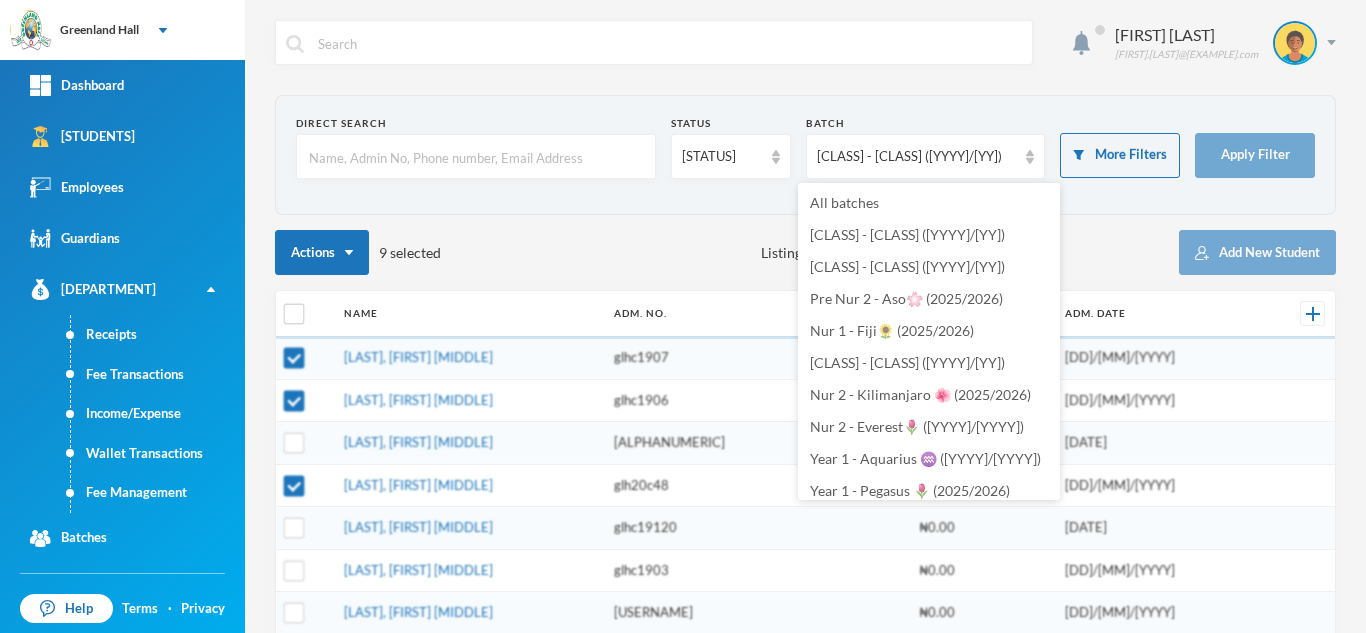 checkbox on "true" 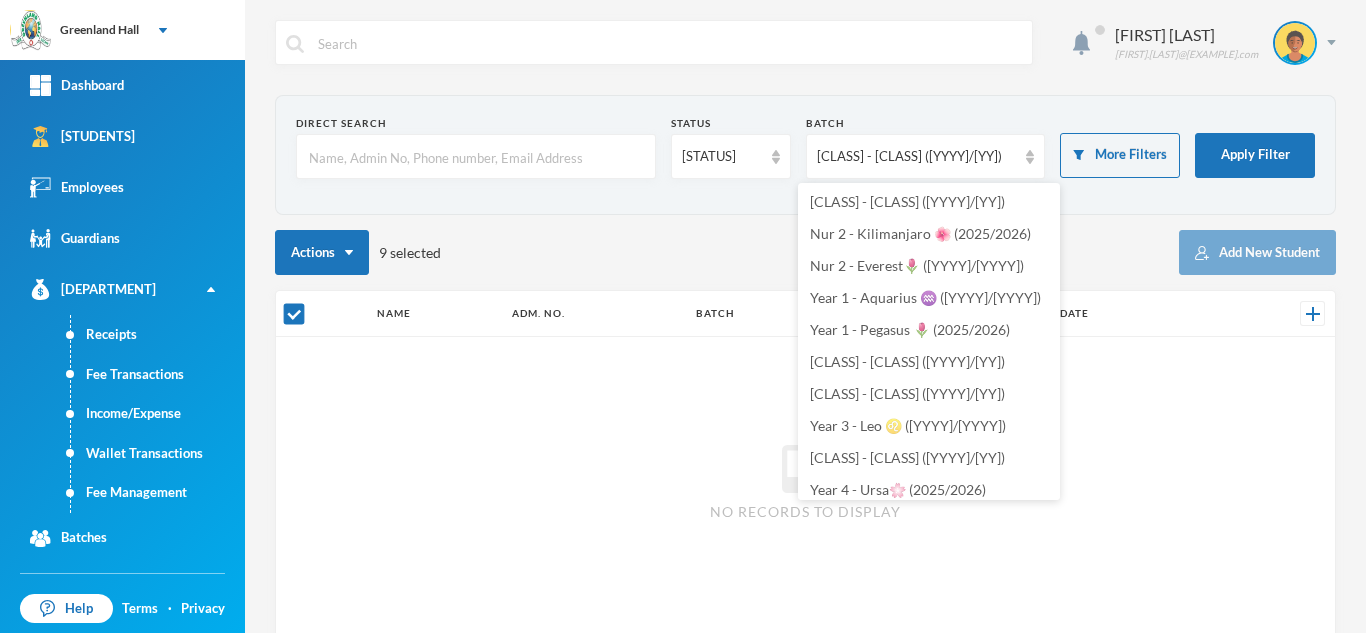 scroll, scrollTop: 0, scrollLeft: 0, axis: both 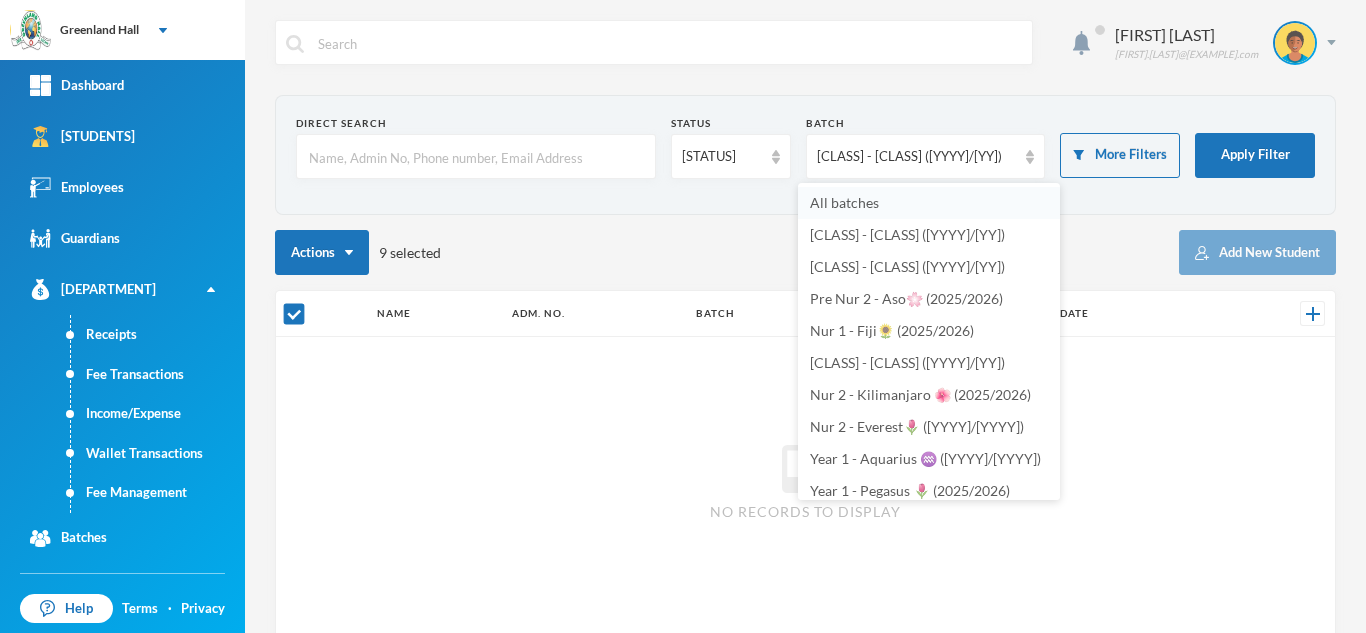 click on "All batches" at bounding box center (929, 203) 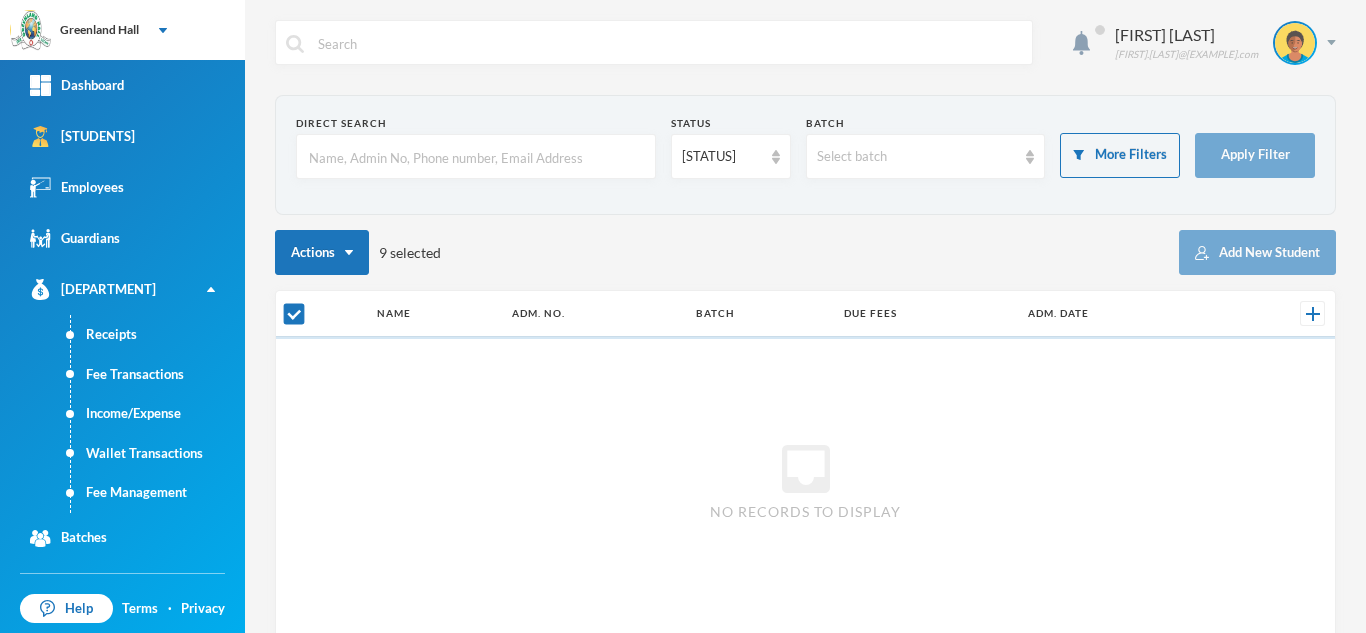click at bounding box center [476, 157] 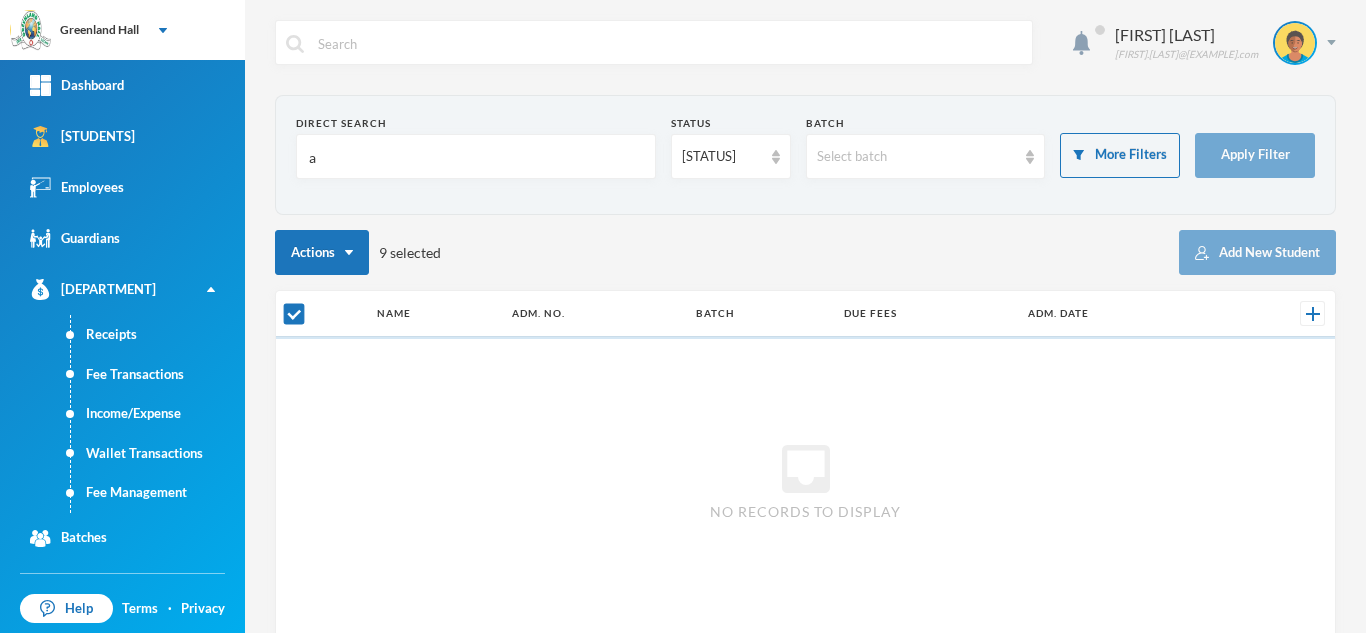 checkbox on "false" 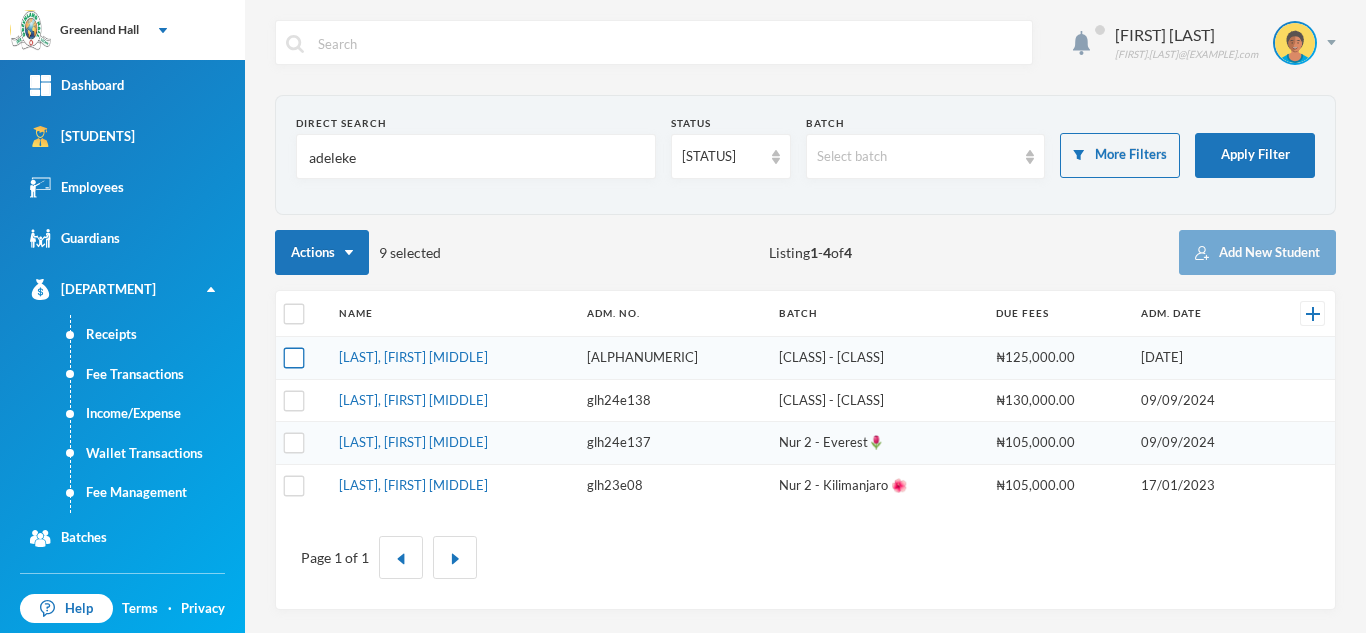 type on "adeleke" 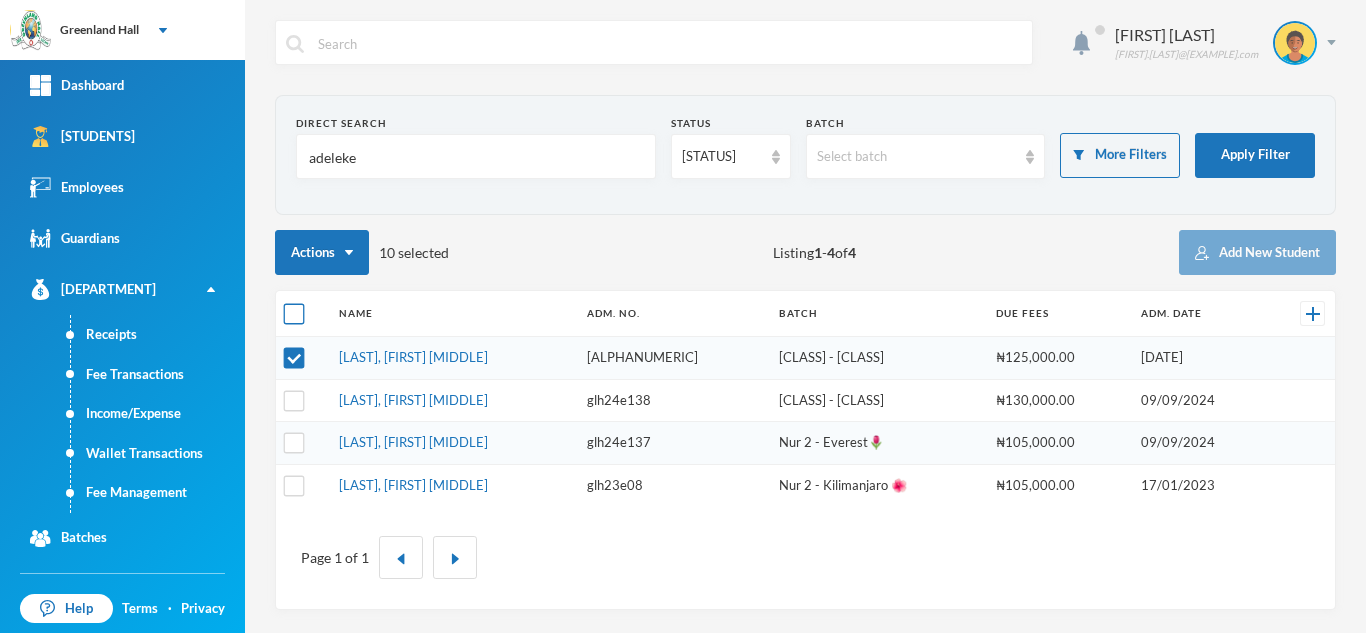 click at bounding box center [294, 314] 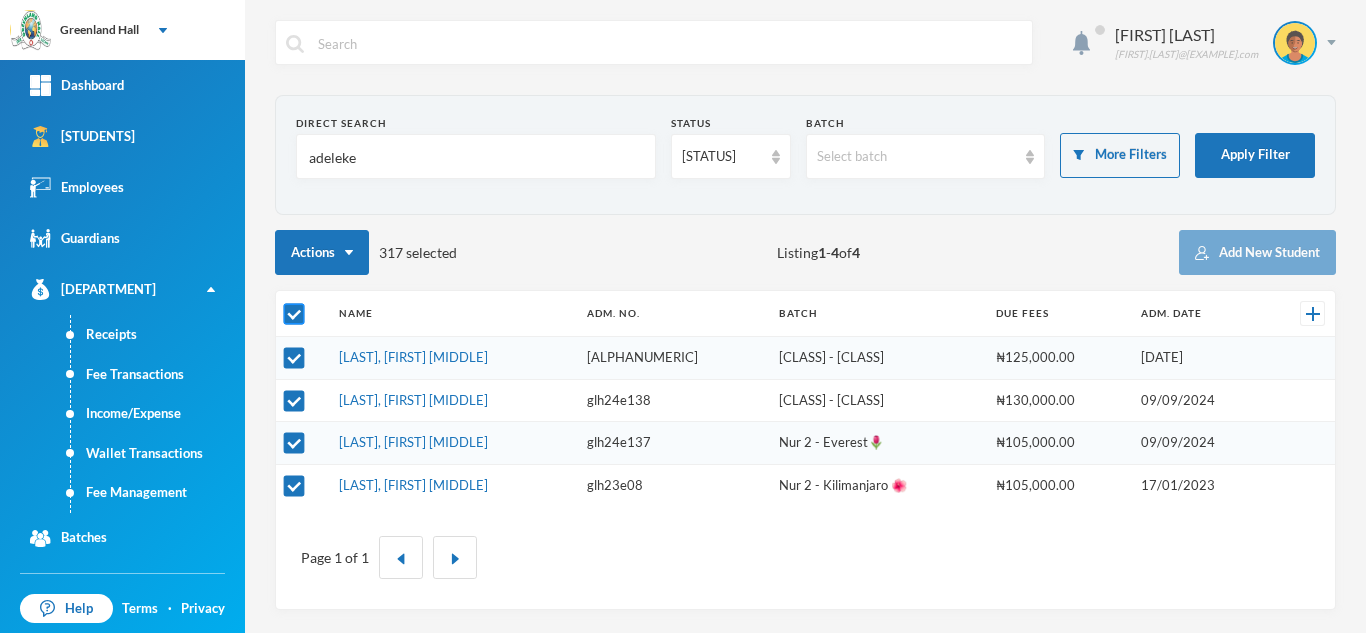 click at bounding box center (294, 314) 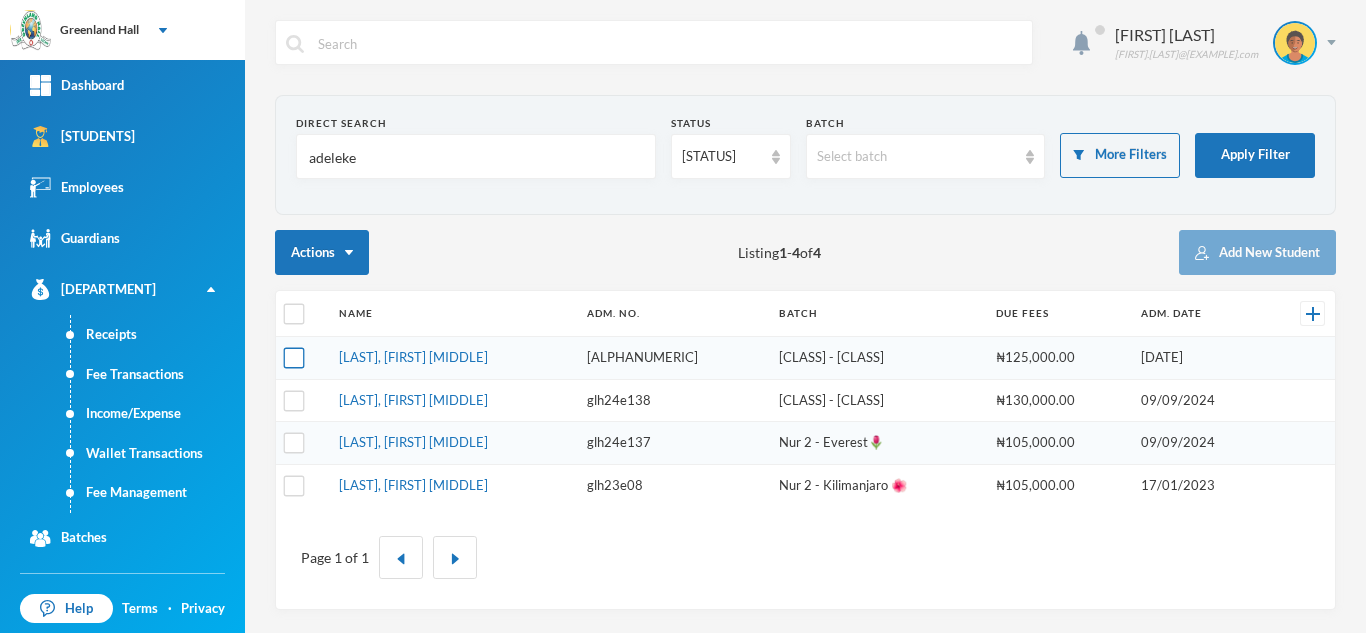 click at bounding box center (294, 358) 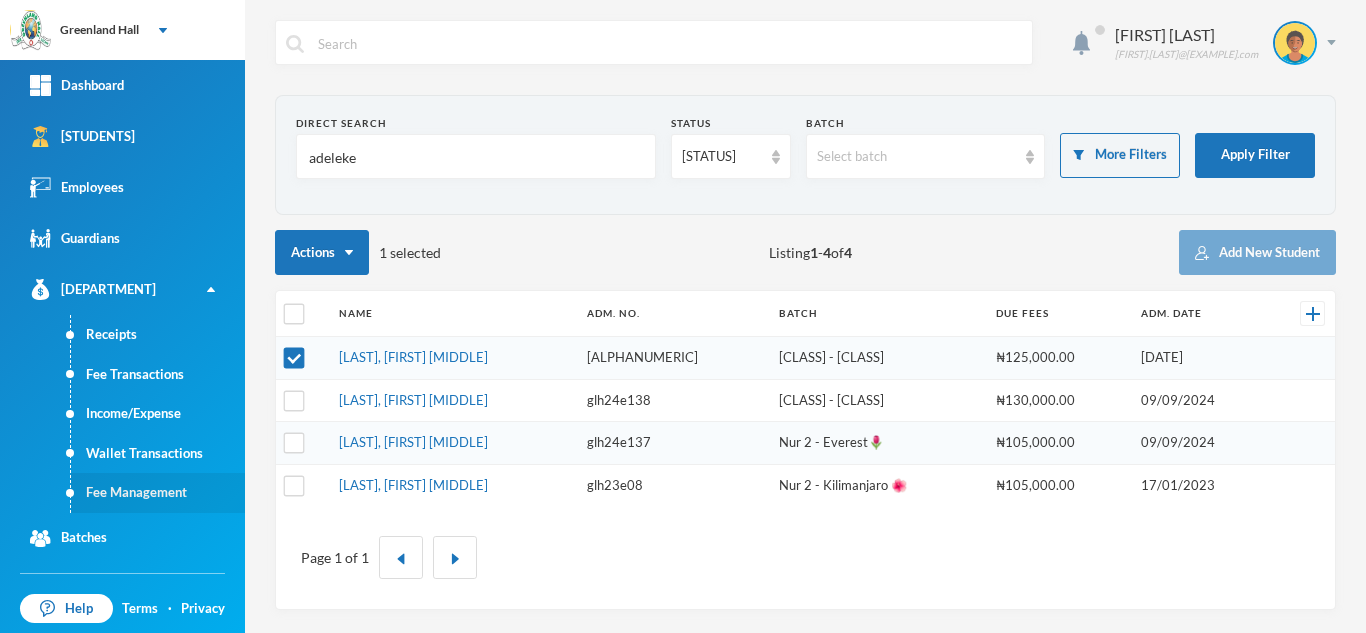 click on "Fee Management" at bounding box center [158, 493] 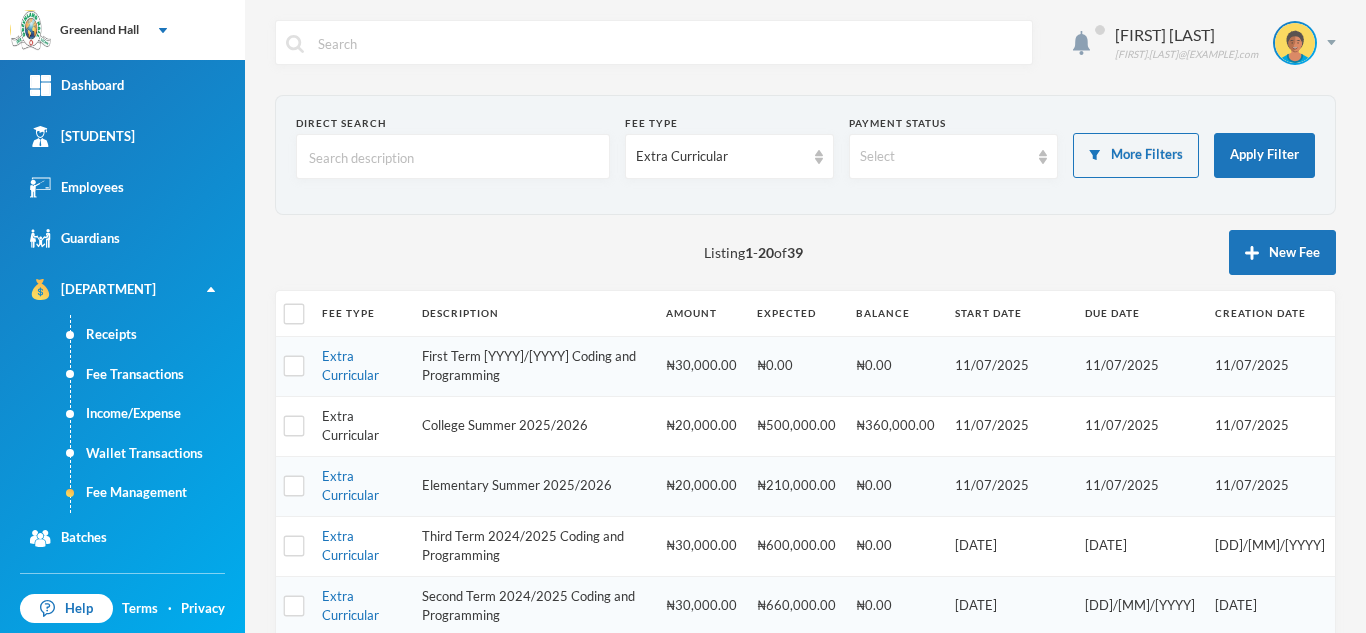 click on "Extra Curricular" at bounding box center [350, 426] 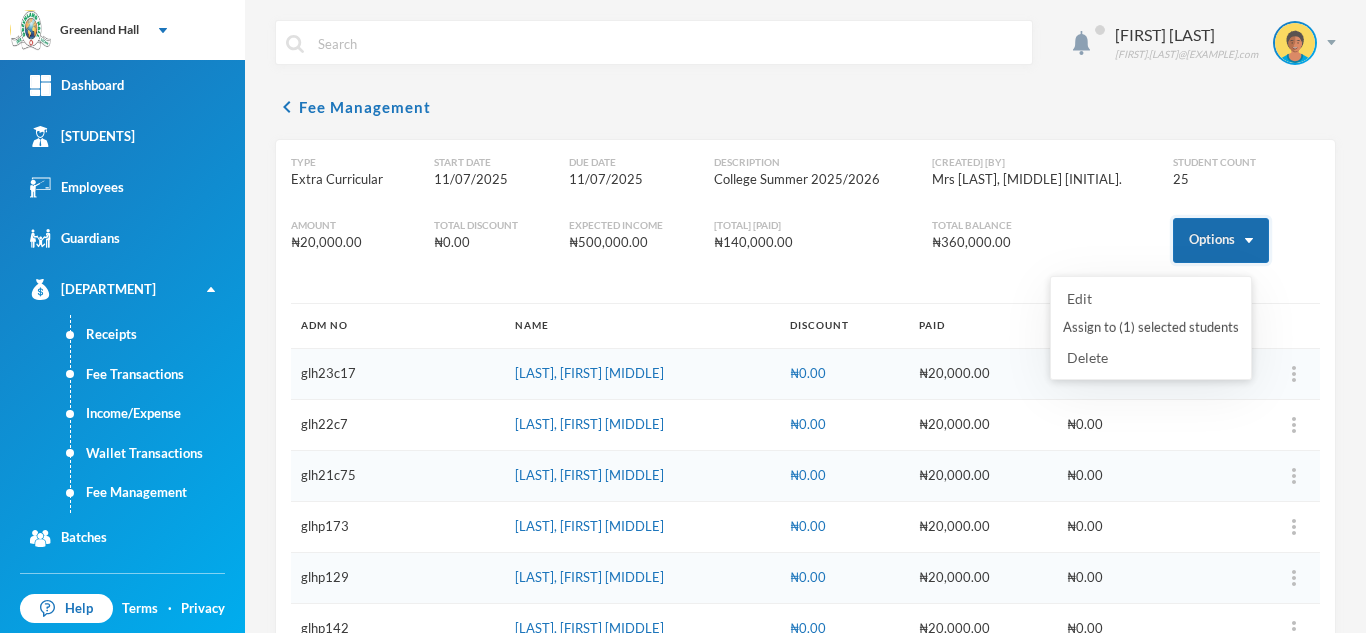 click on "Options" at bounding box center (1221, 240) 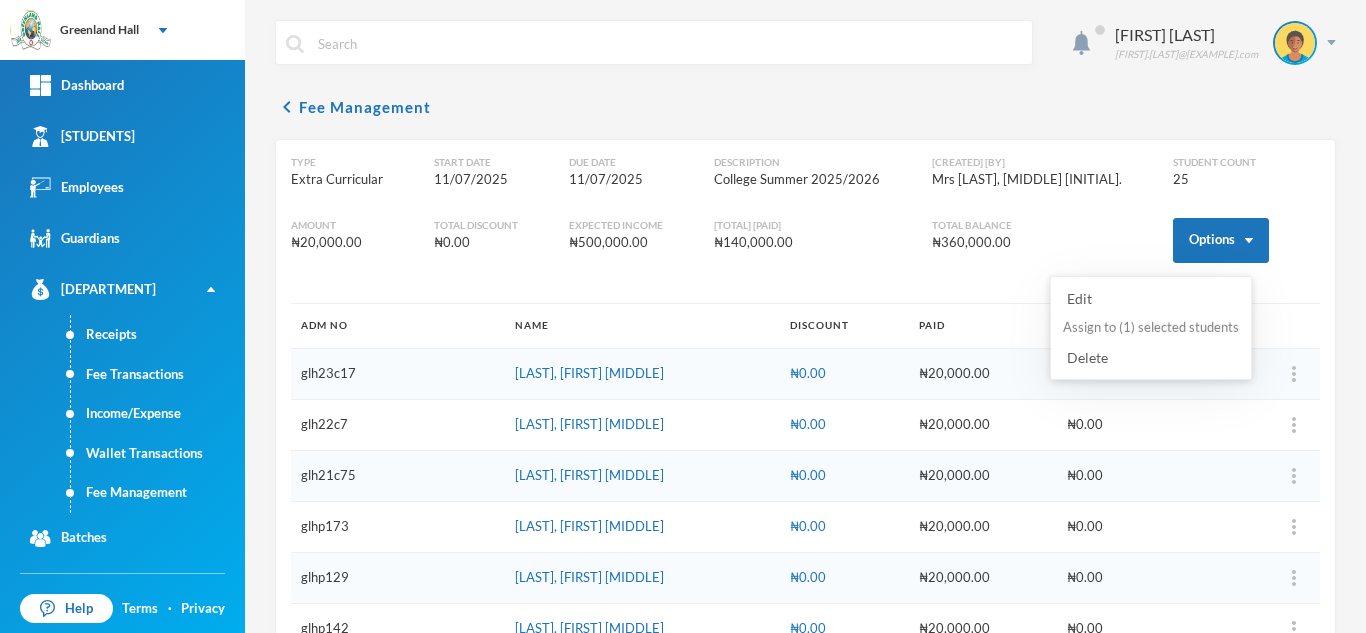 click on "Assign to ( 1 ) selected students" at bounding box center [1151, 328] 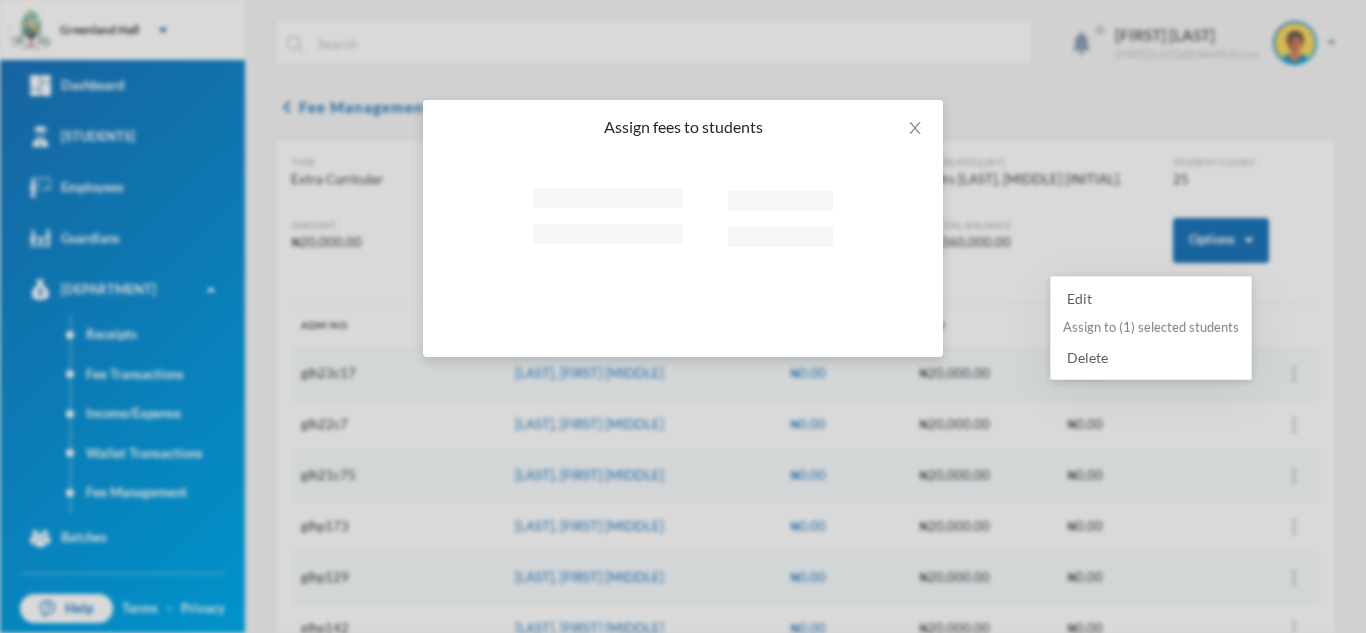 scroll, scrollTop: 0, scrollLeft: 0, axis: both 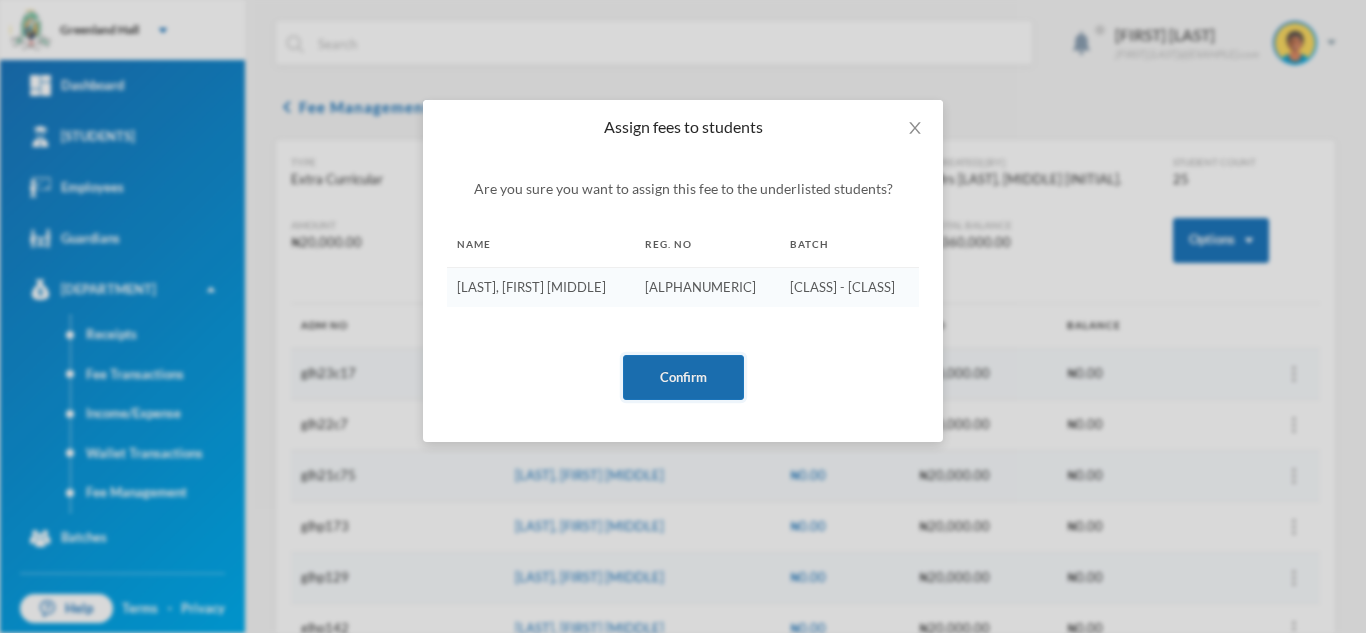 click on "Confirm" at bounding box center [683, 377] 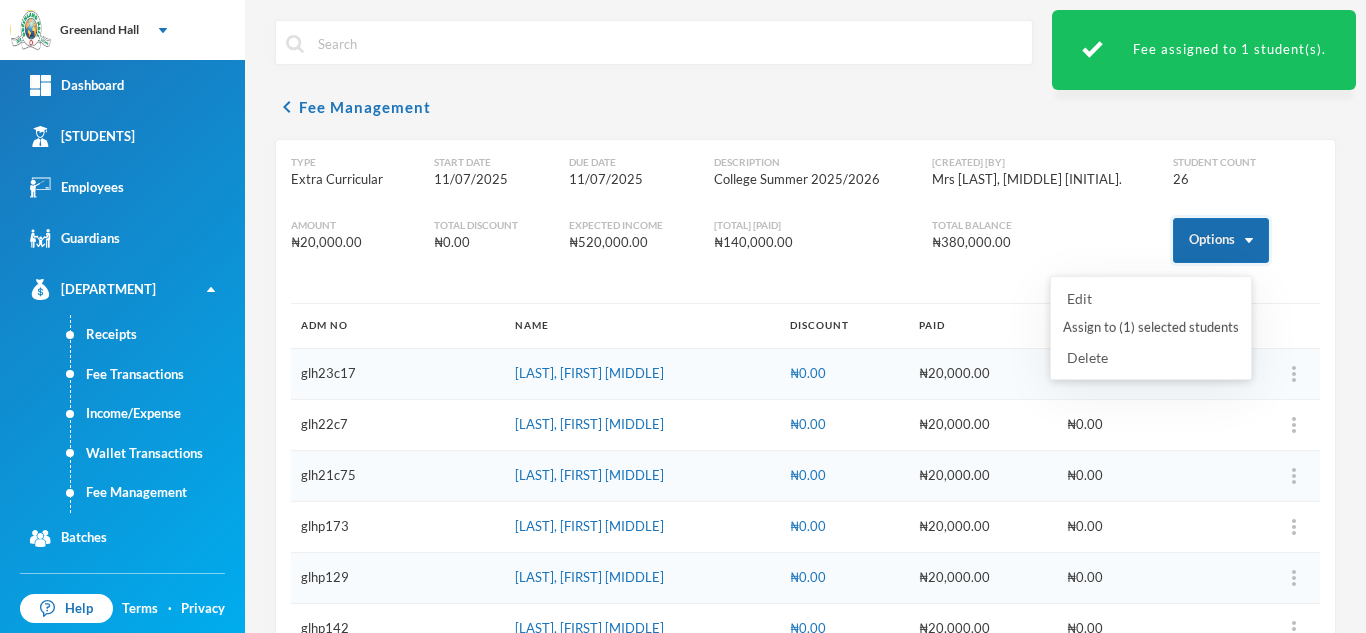 click on "Options" at bounding box center [1221, 240] 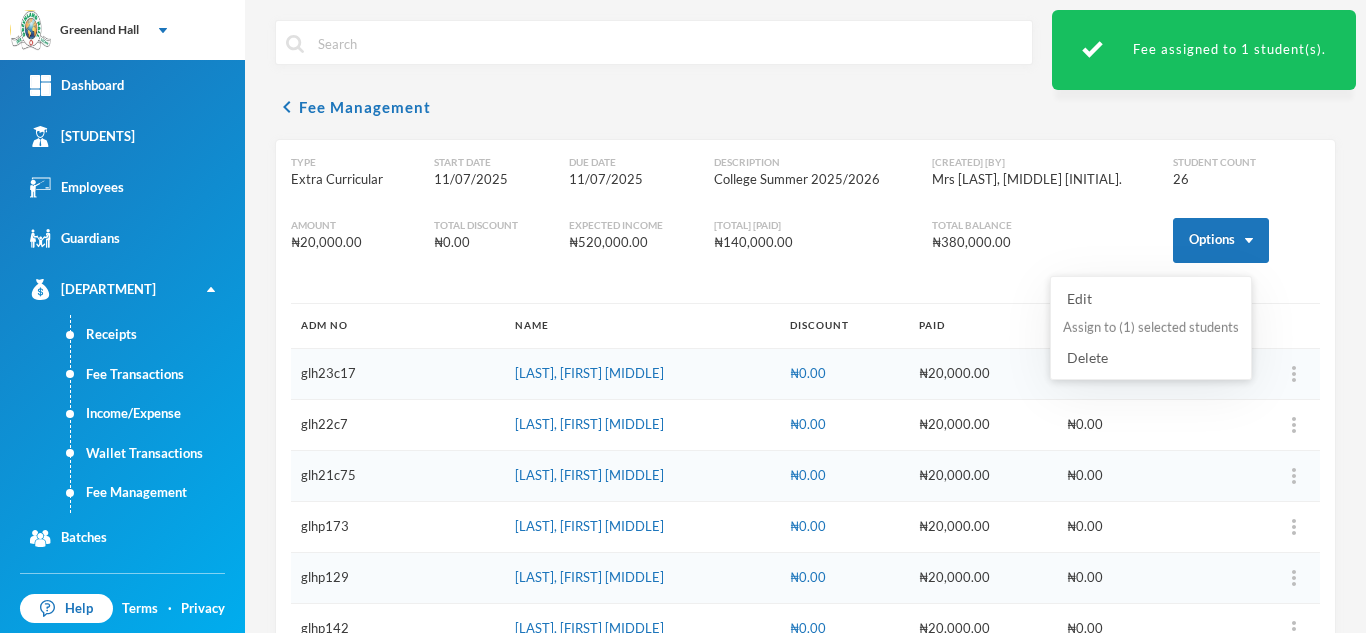click on "Assign to ( 1 ) selected students" at bounding box center (1151, 328) 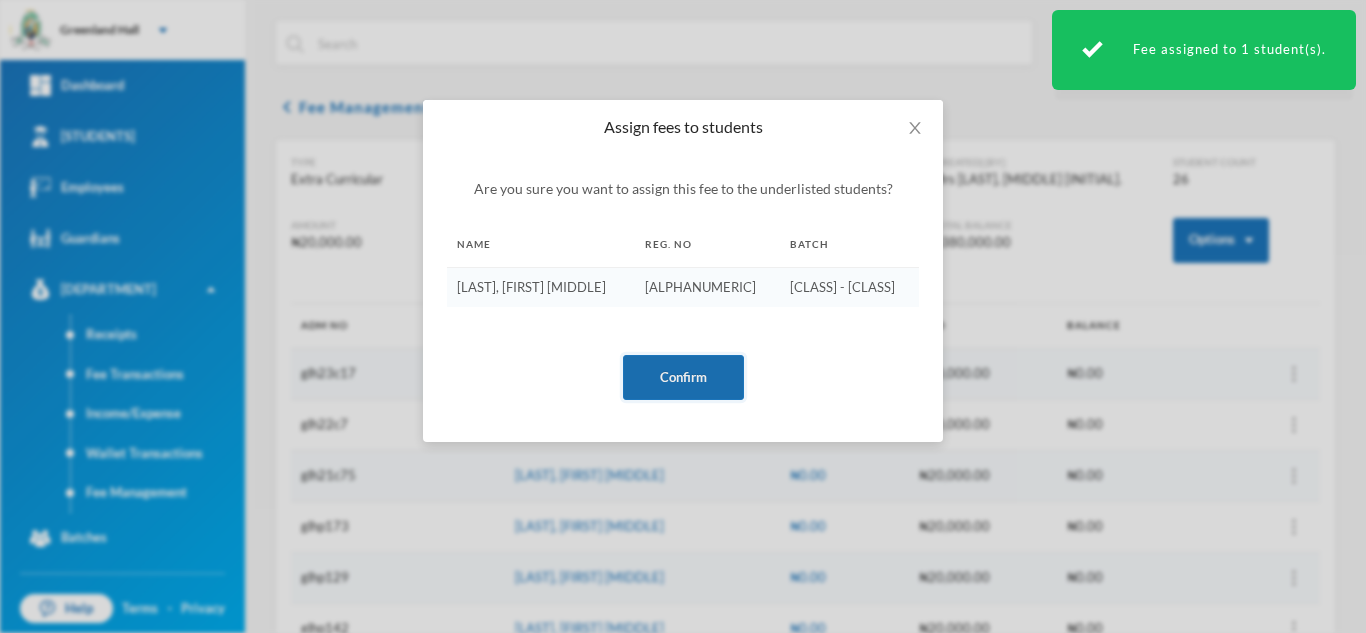click on "Confirm" at bounding box center [683, 377] 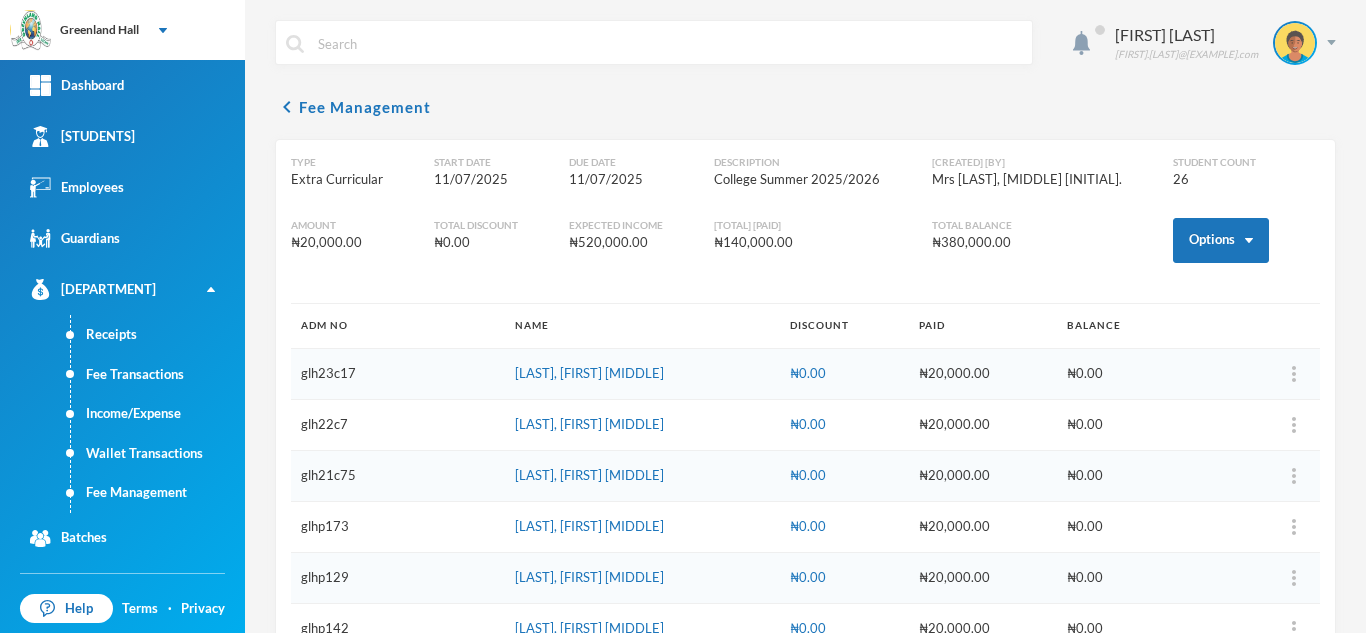 scroll, scrollTop: 1077, scrollLeft: 0, axis: vertical 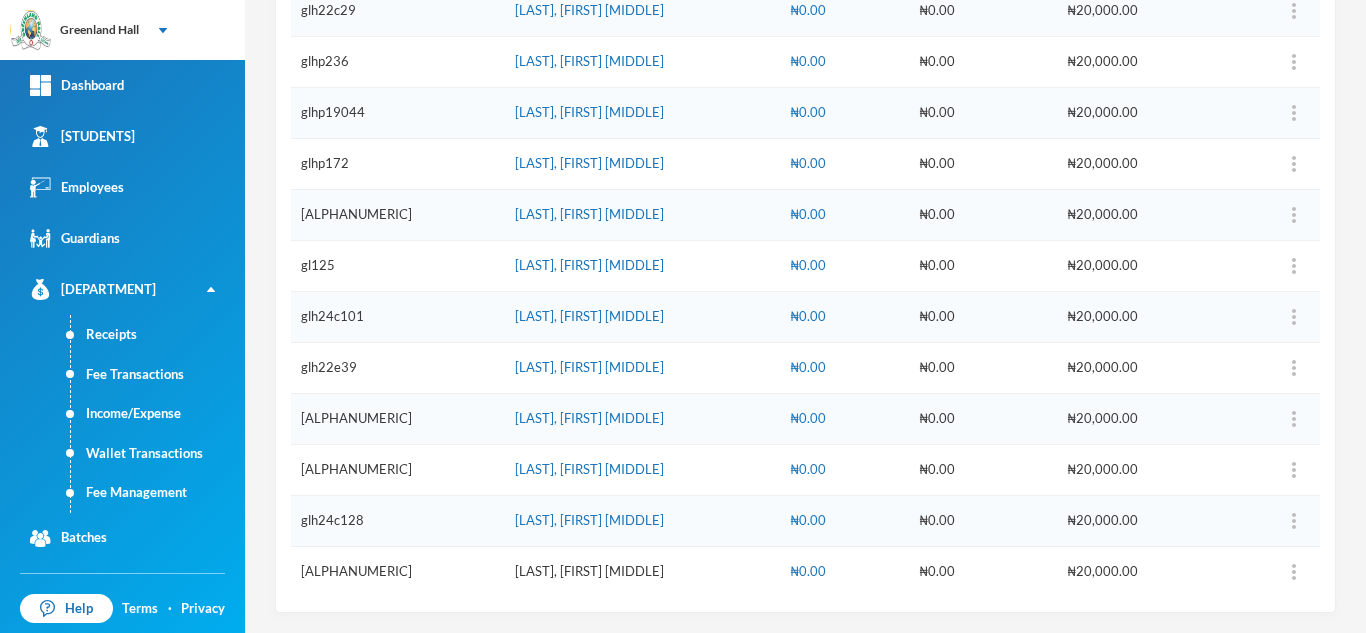 click on "Adeleke, Felicia Ojuolape" at bounding box center (589, 571) 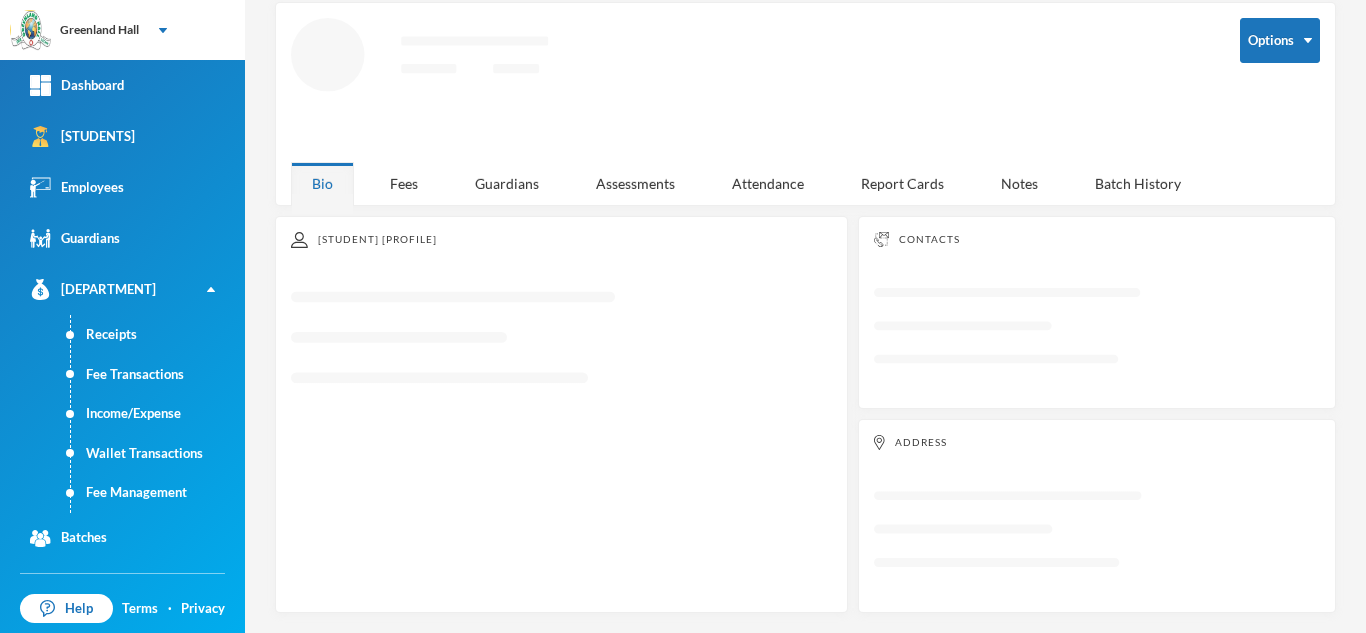 scroll, scrollTop: 87, scrollLeft: 0, axis: vertical 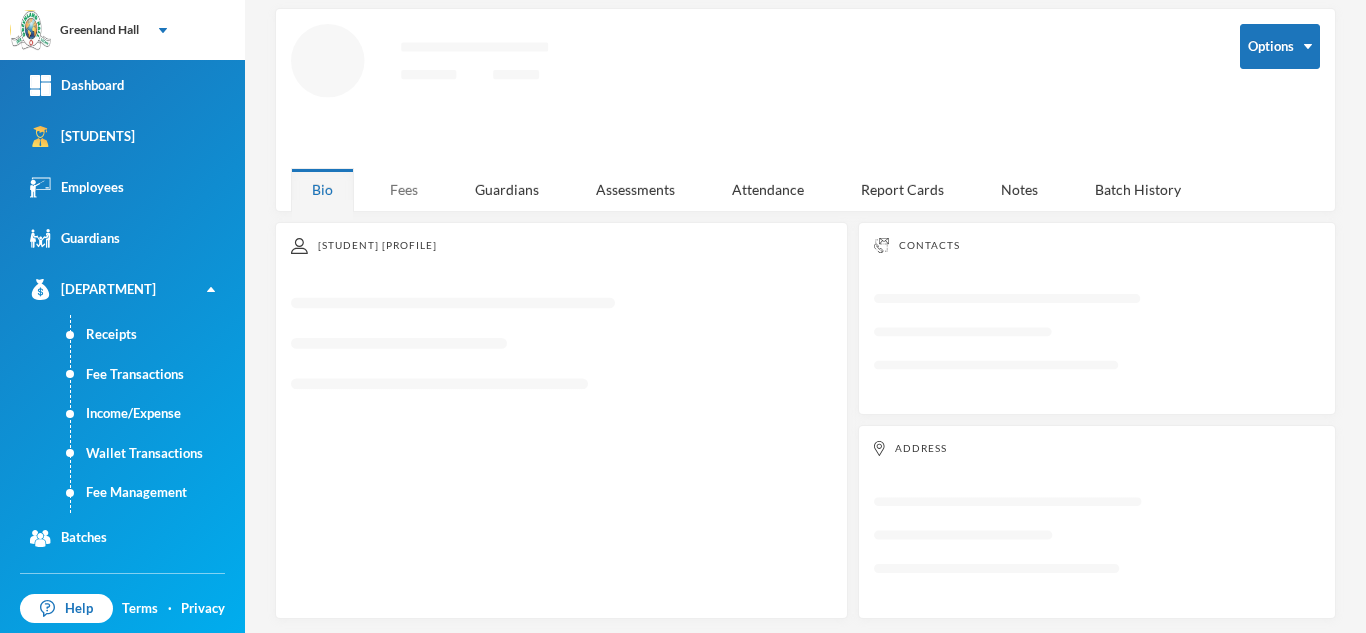 click on "Fees" at bounding box center [404, 189] 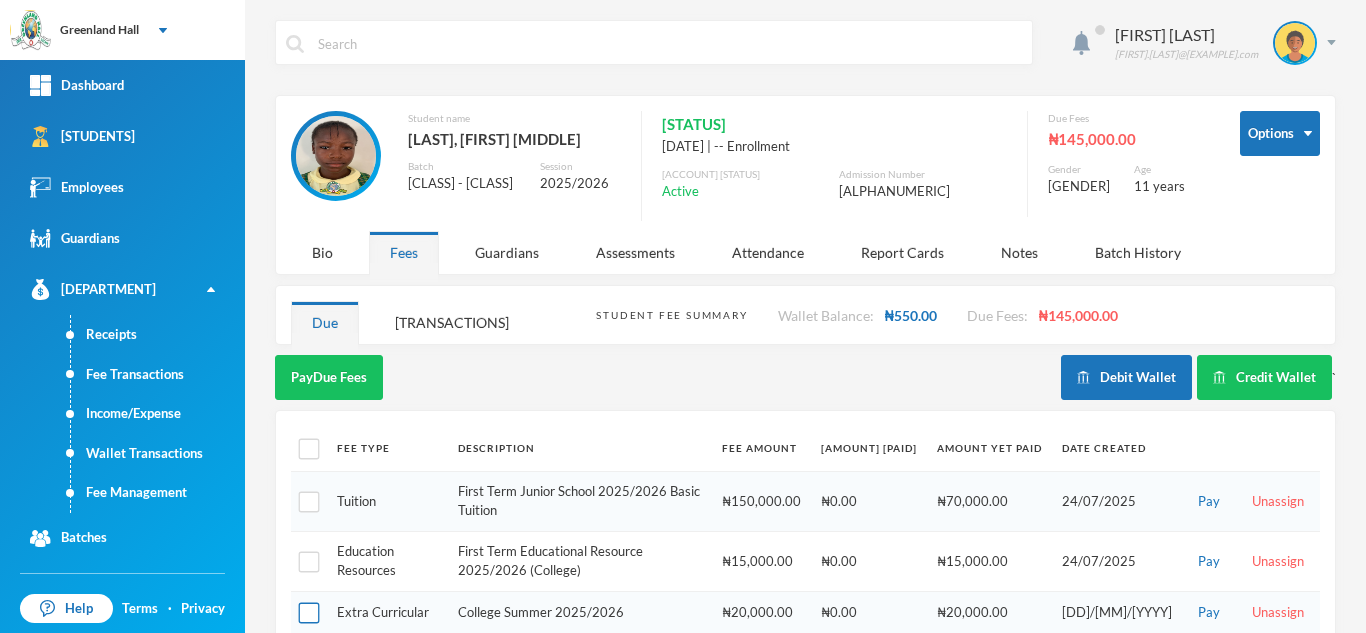 click at bounding box center [309, 613] 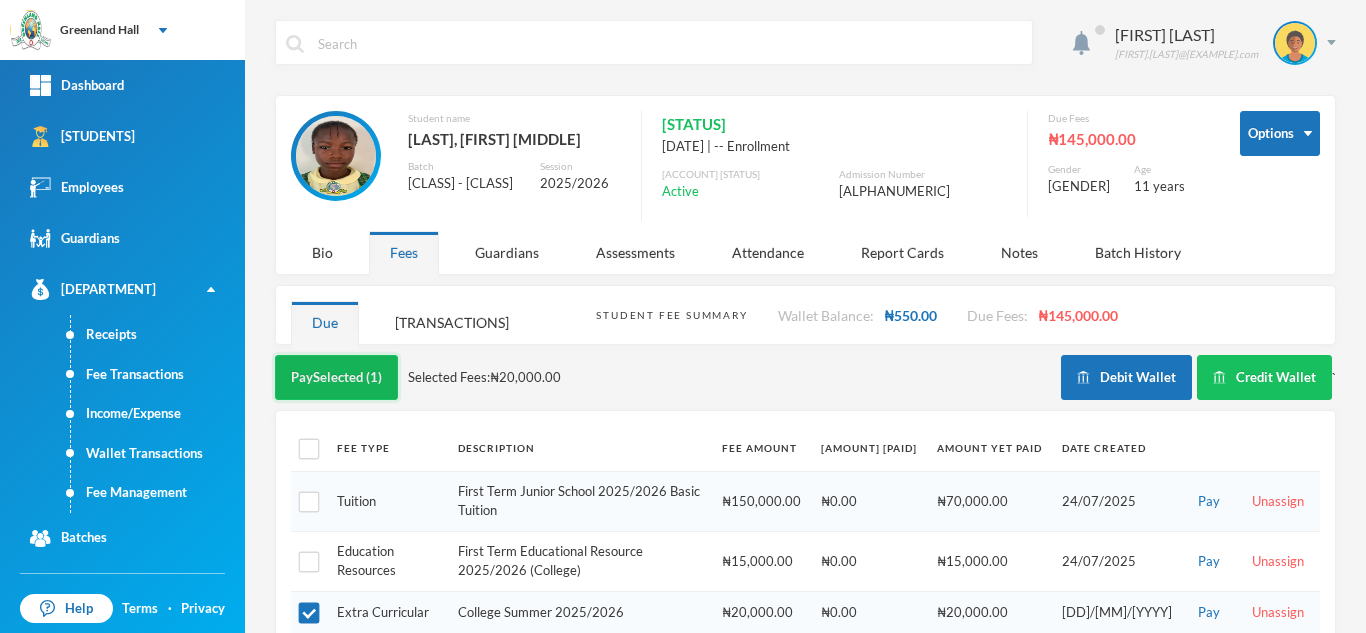 click on "Pay  Selected (1)" at bounding box center [336, 377] 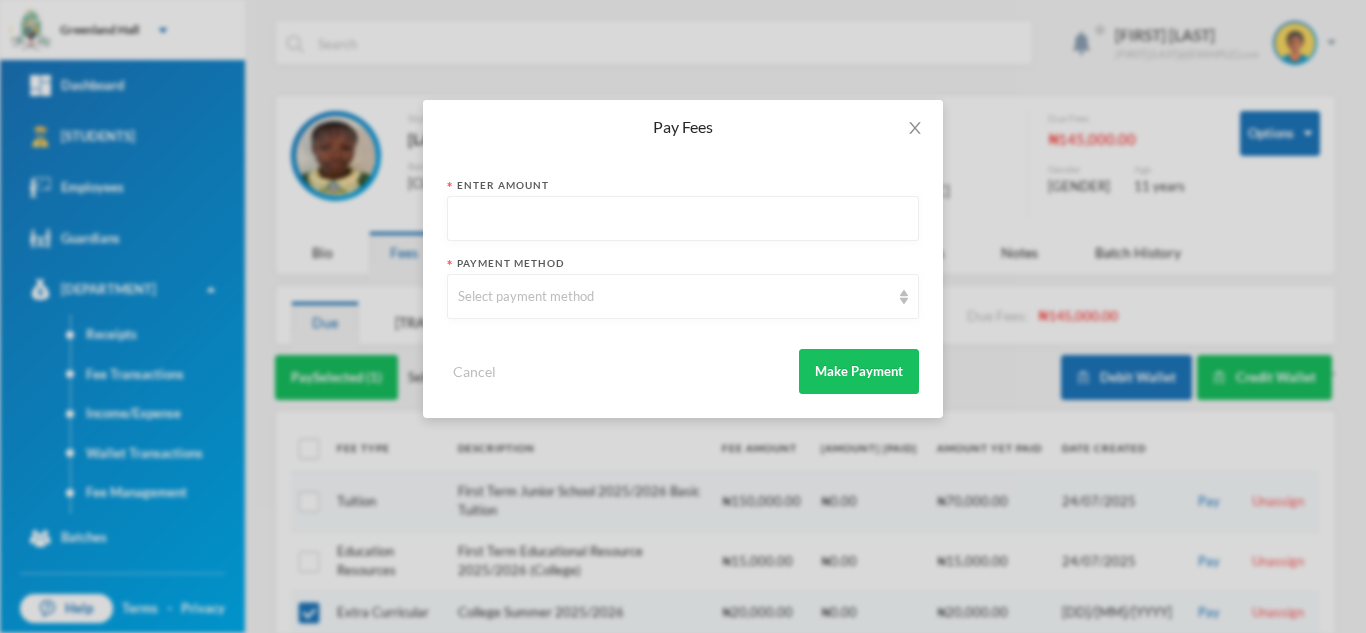 click at bounding box center (683, 219) 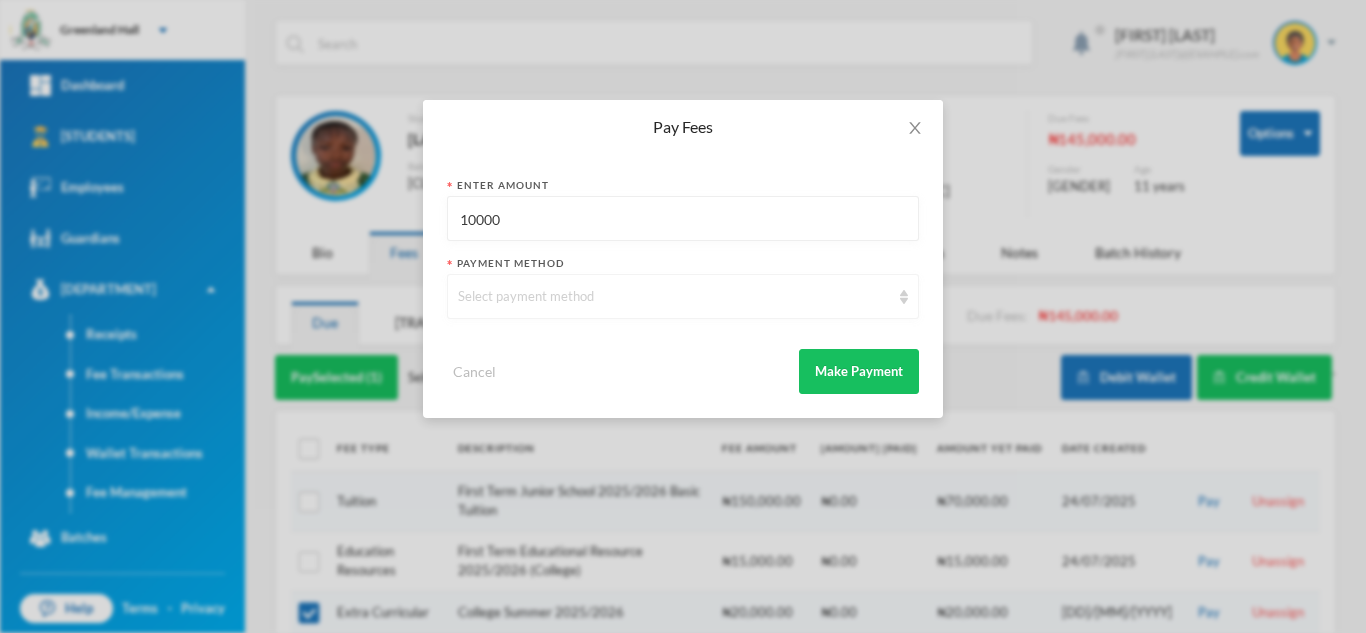 type on "10000" 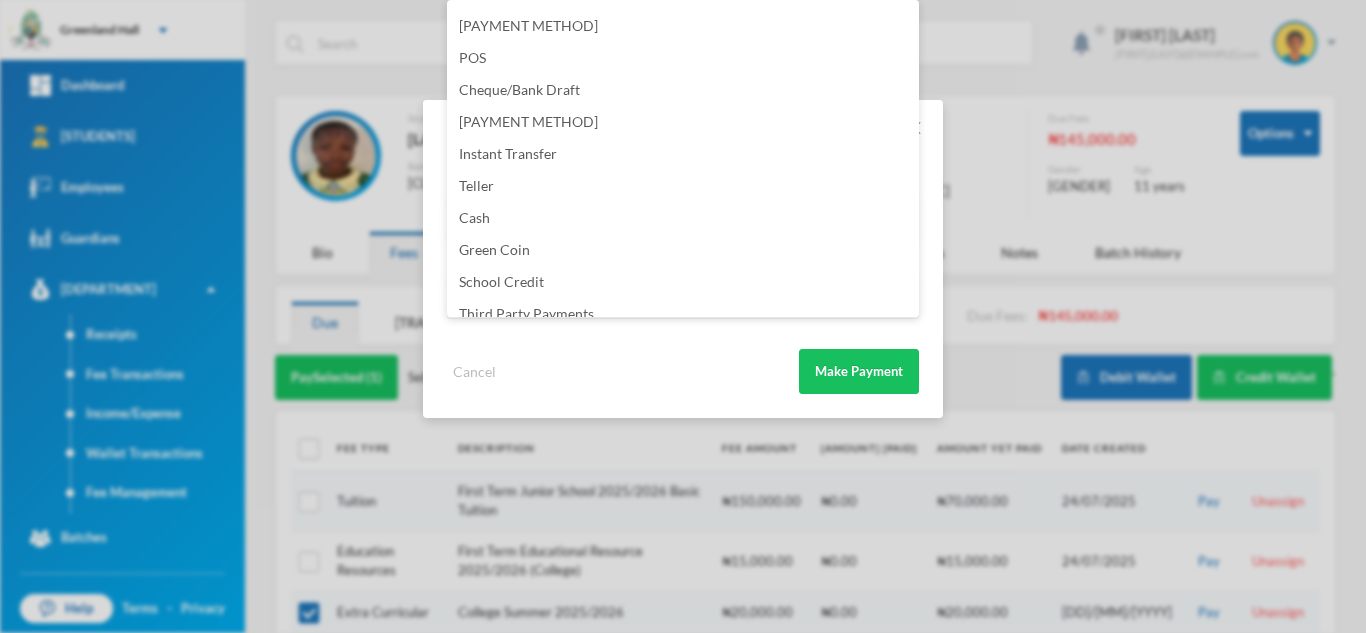 scroll, scrollTop: 235, scrollLeft: 0, axis: vertical 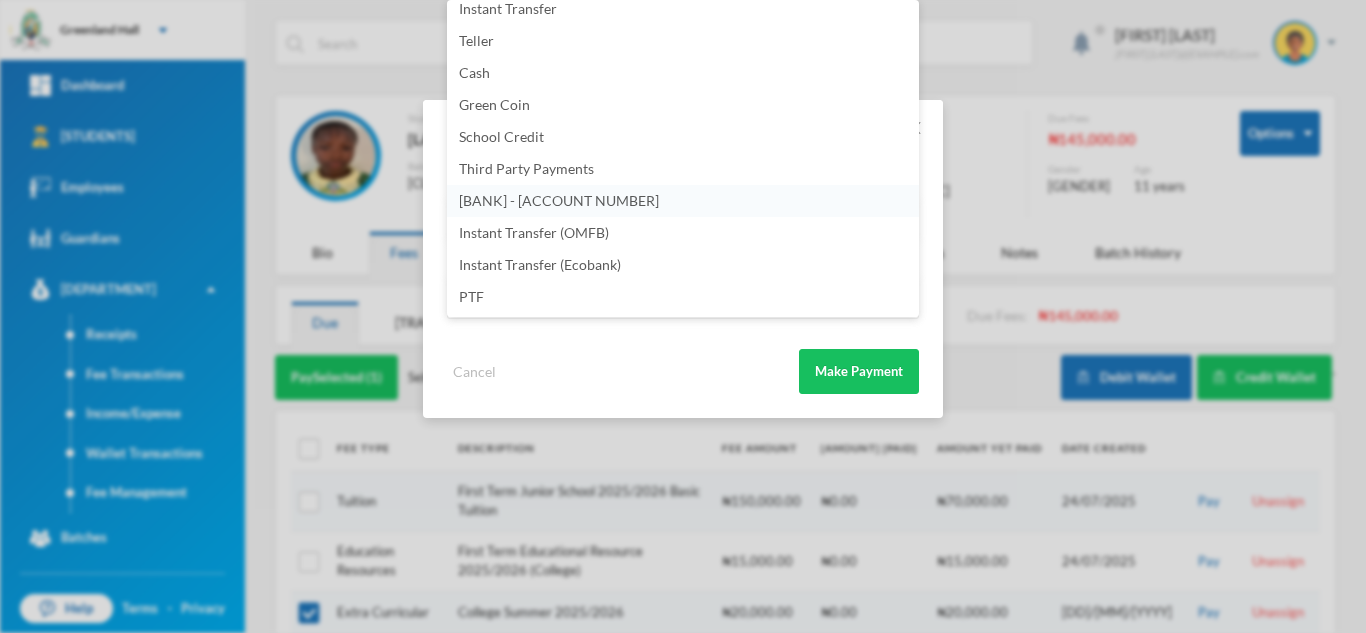 click on "Instant Transfer (FBN)" at bounding box center [683, 201] 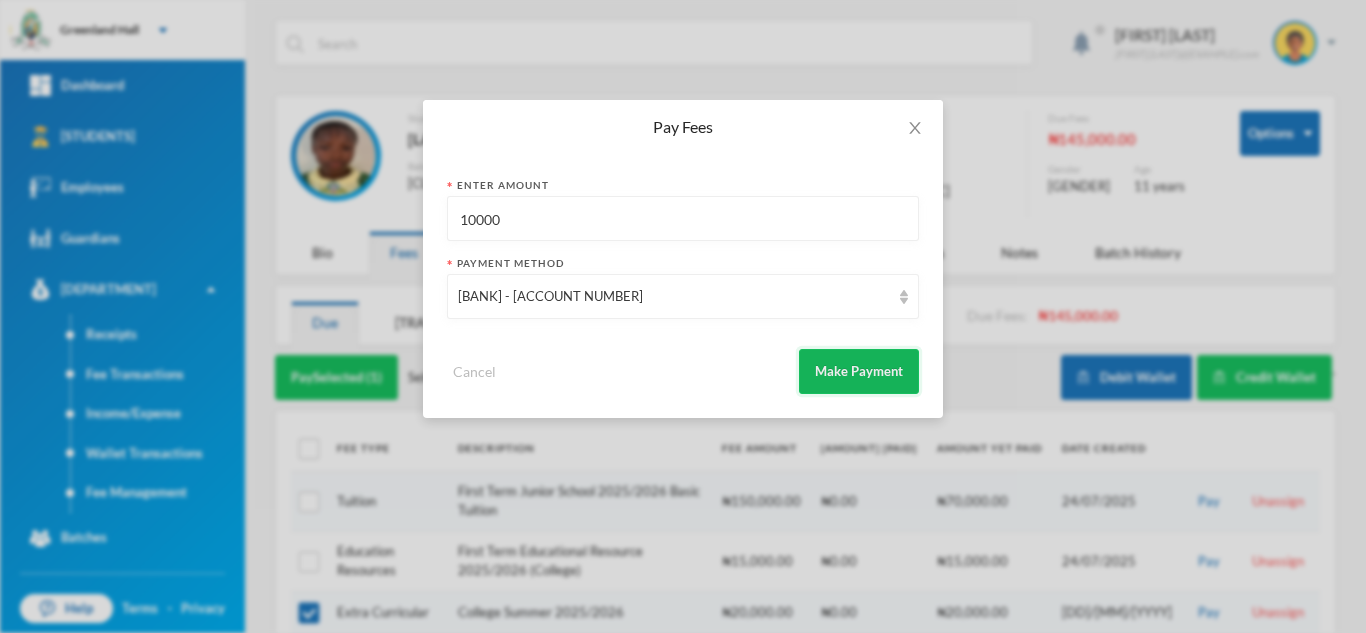 click on "Make Payment" at bounding box center (859, 371) 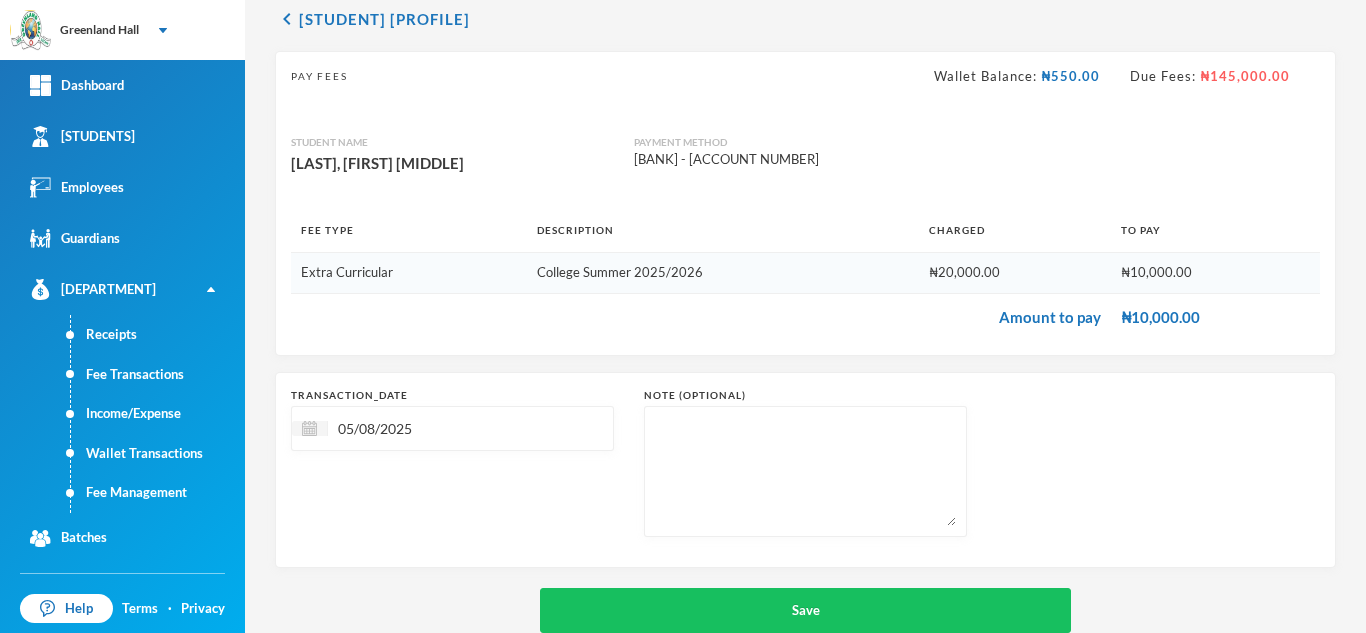 scroll, scrollTop: 128, scrollLeft: 0, axis: vertical 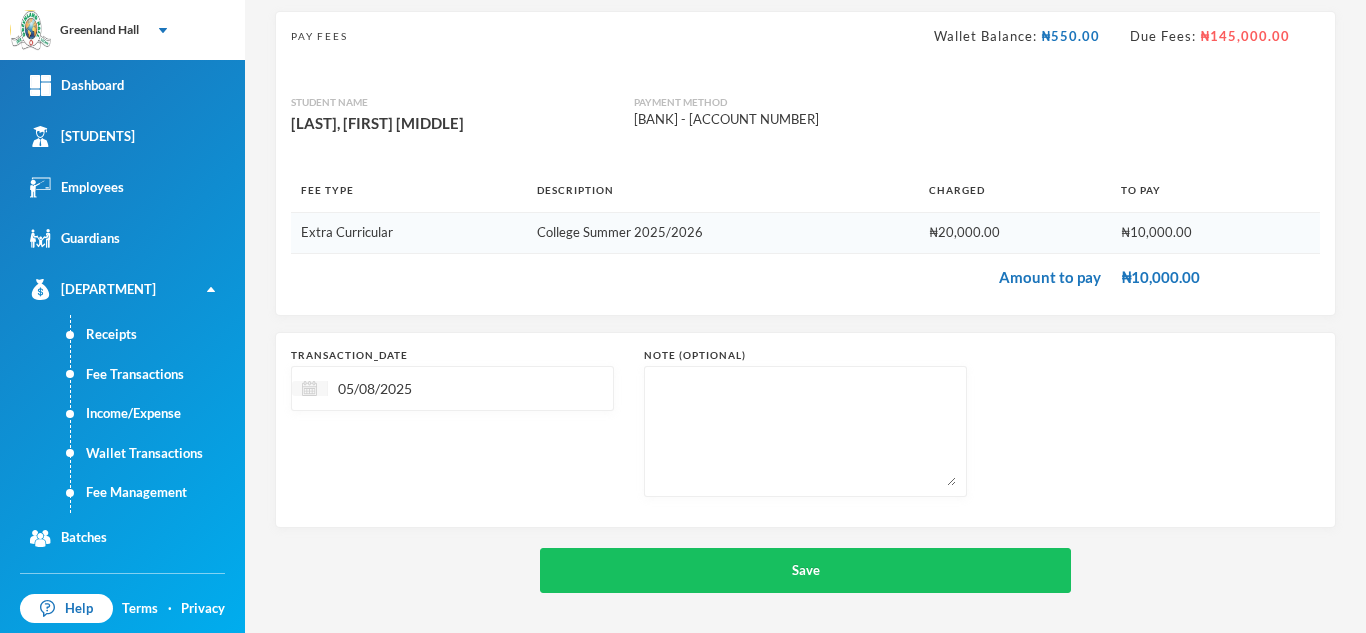click at bounding box center (310, 388) 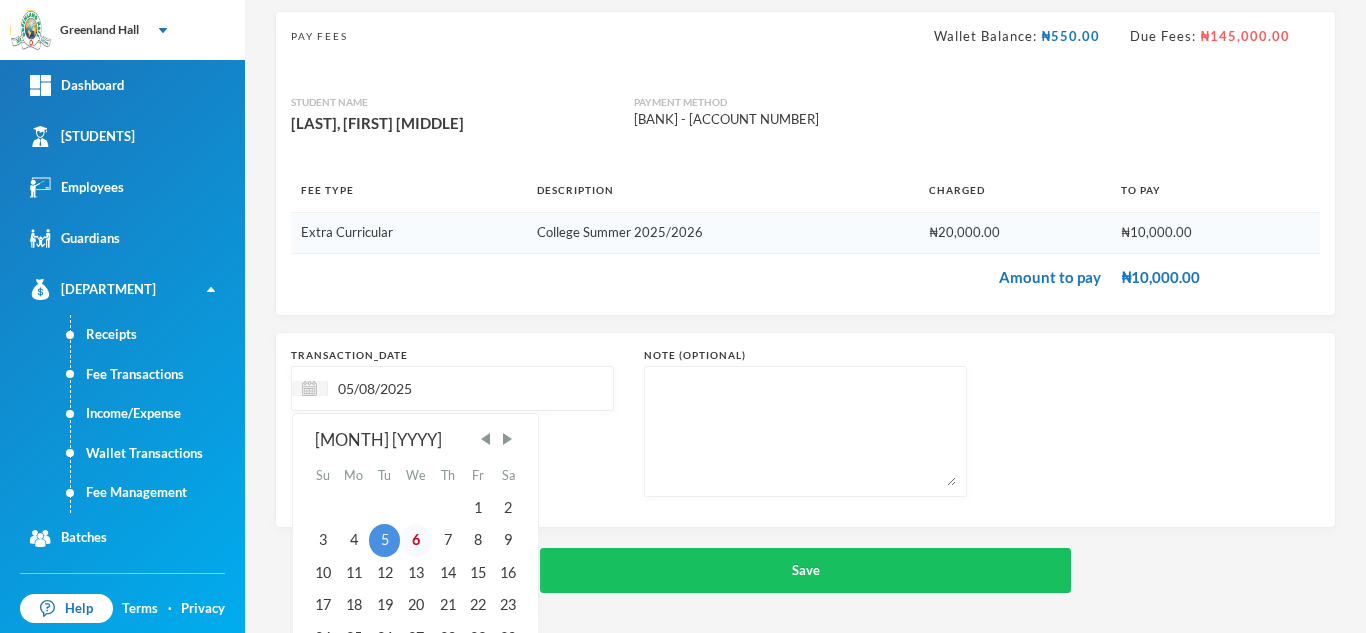 click on "6" at bounding box center (416, 540) 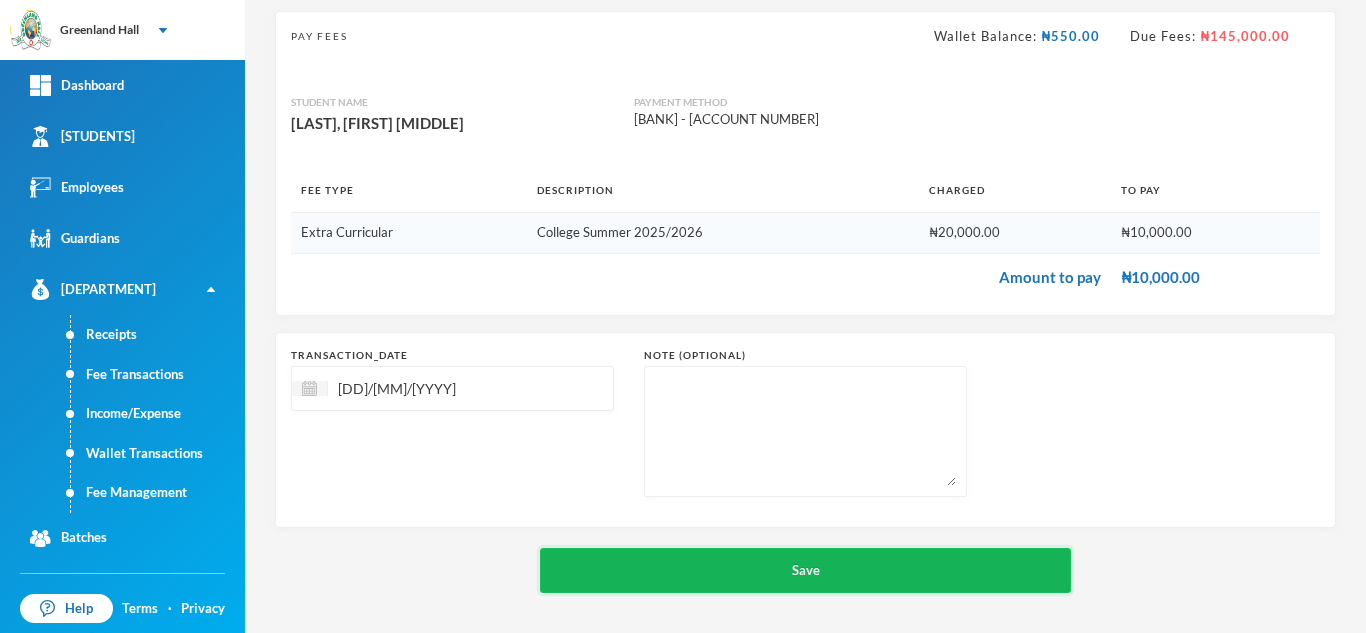 click on "Save" at bounding box center [805, 570] 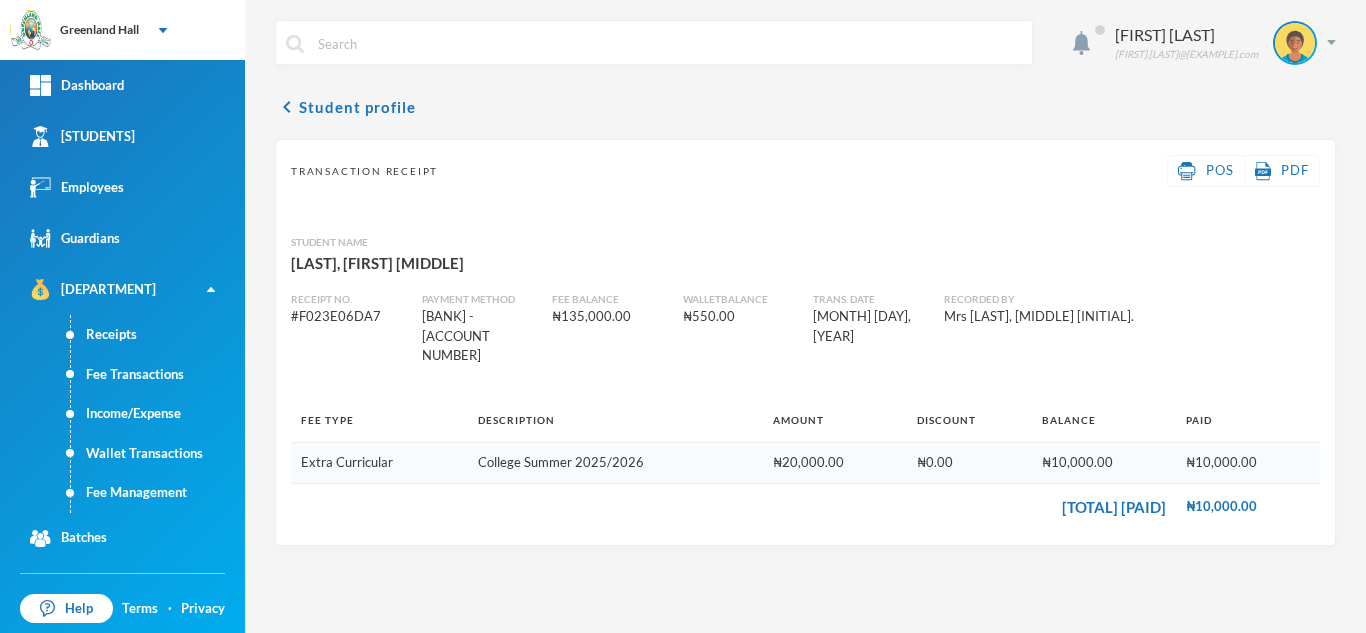 scroll, scrollTop: 0, scrollLeft: 0, axis: both 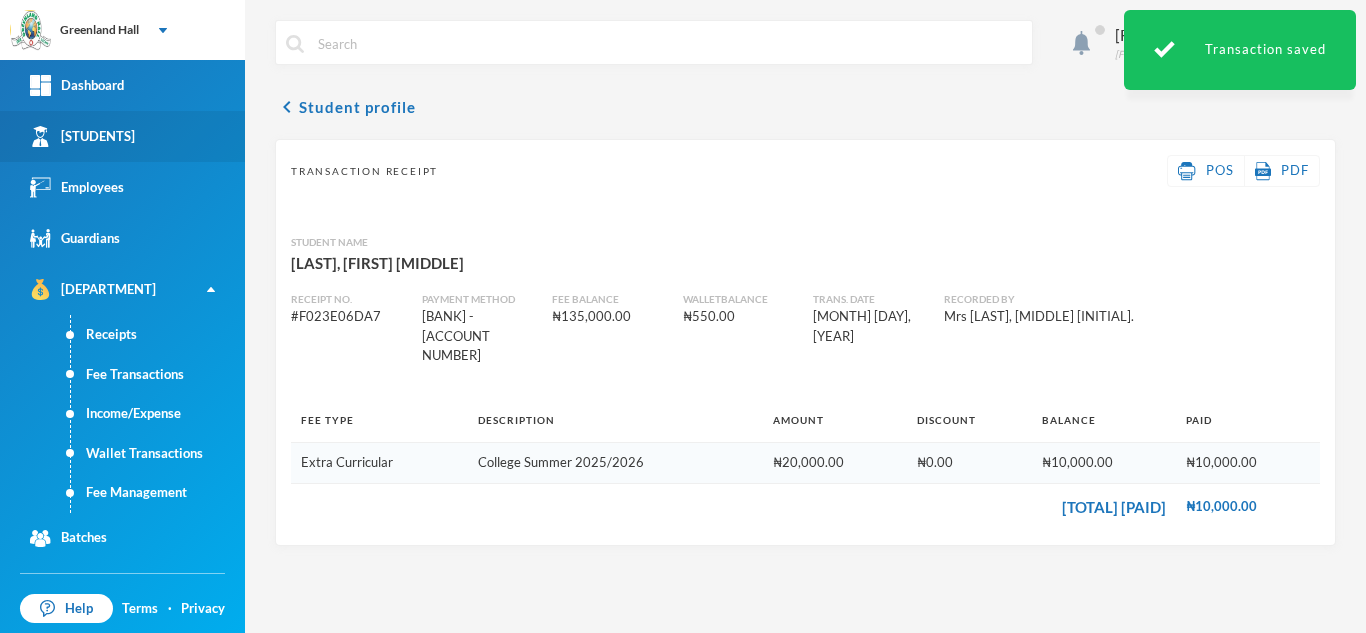 click on "Students" at bounding box center (122, 136) 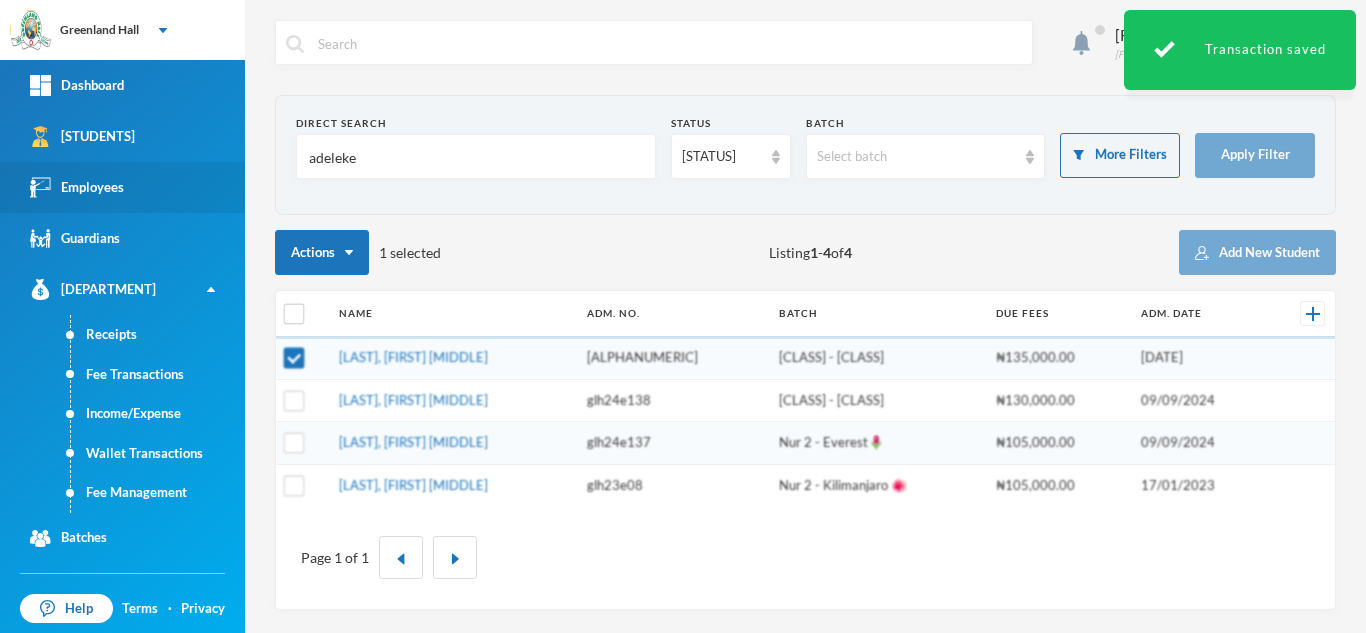 drag, startPoint x: 373, startPoint y: 160, endPoint x: 132, endPoint y: 177, distance: 241.59885 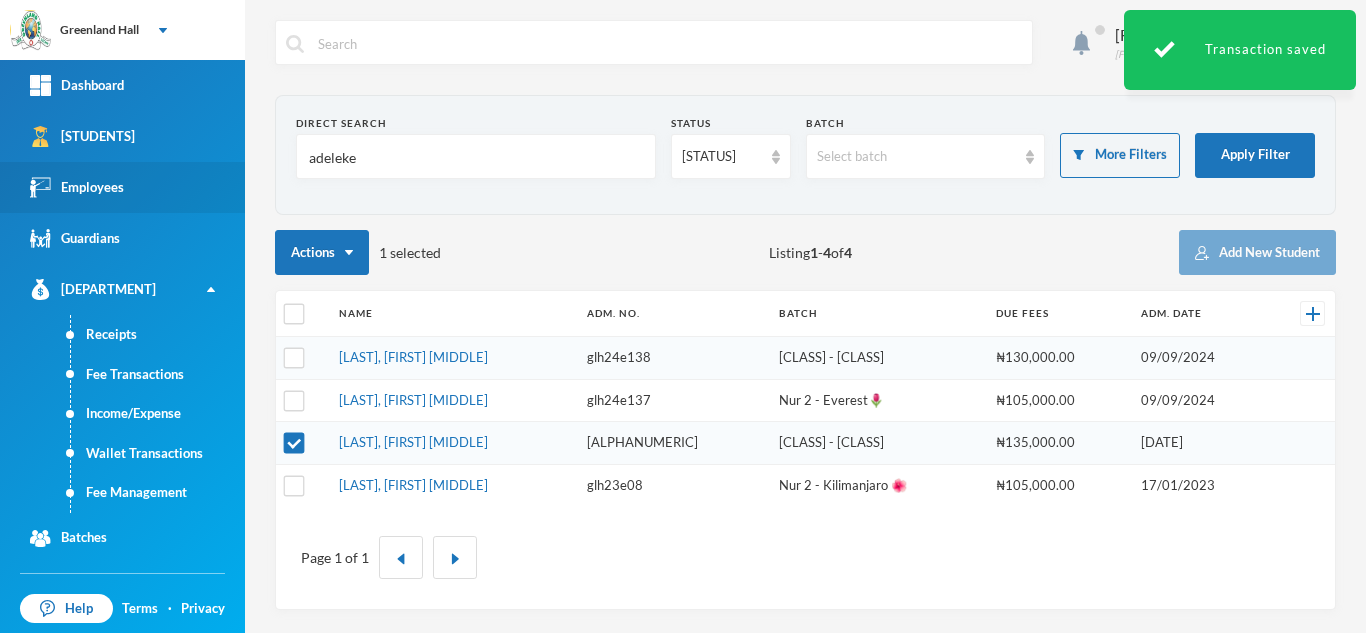 type on "i" 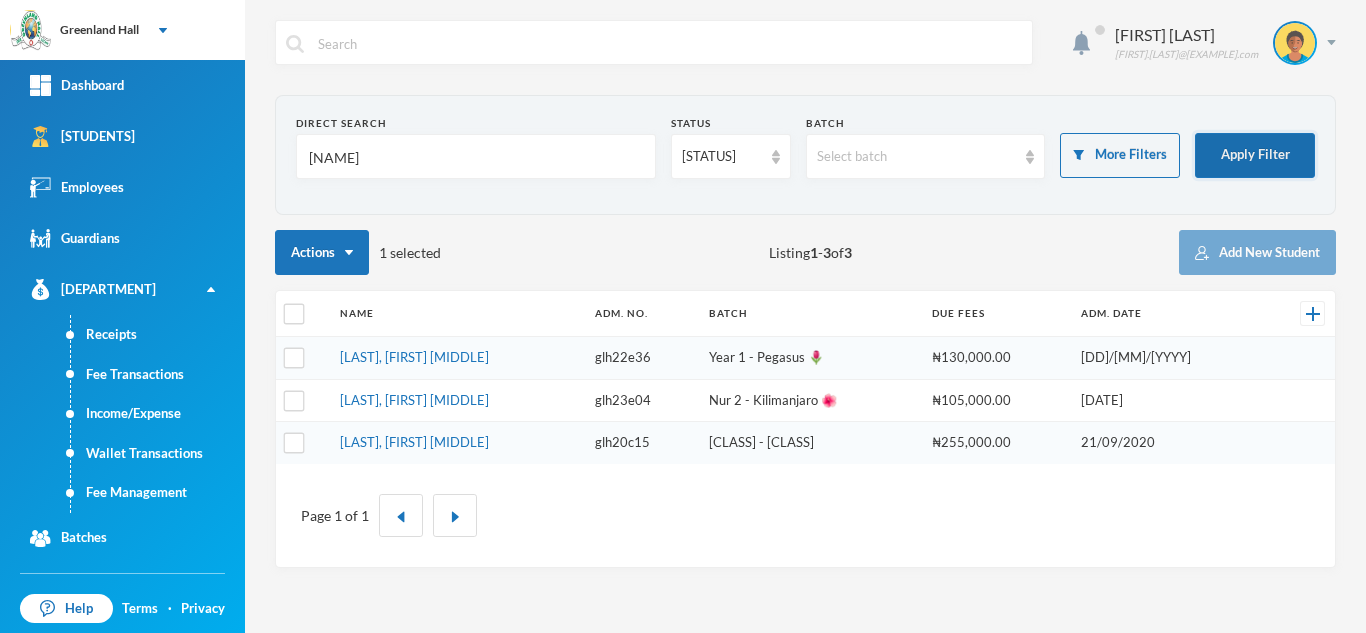type on "kilani" 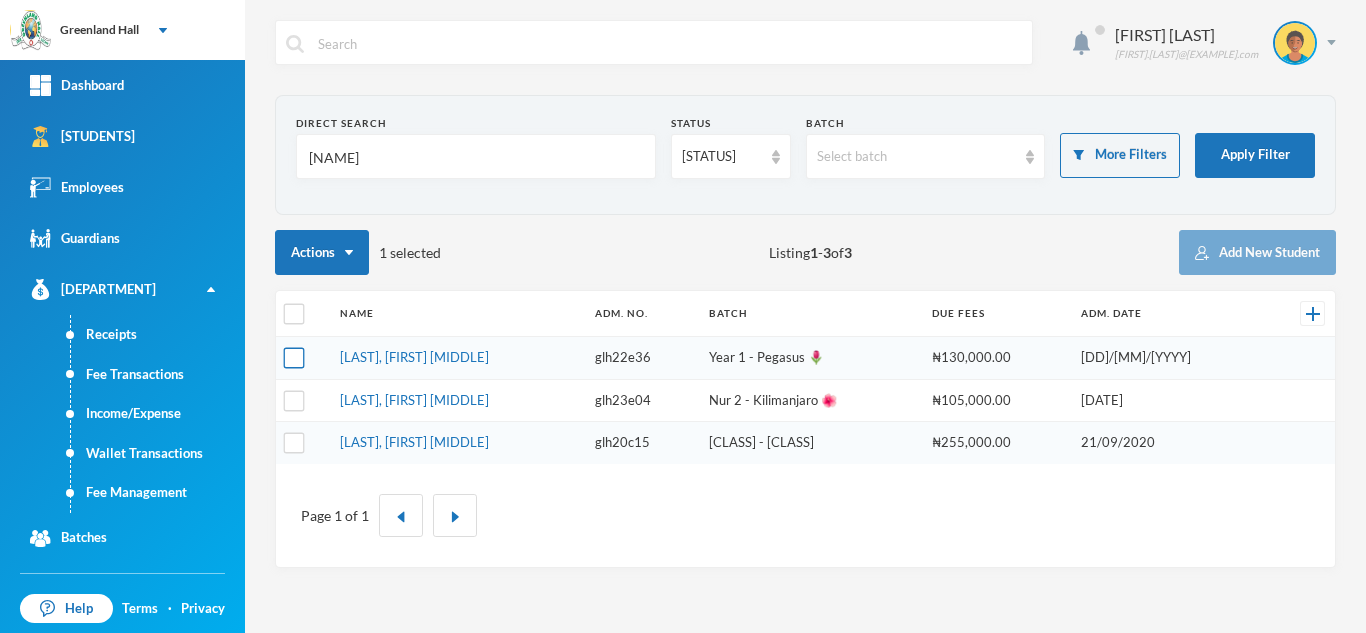 click at bounding box center (294, 358) 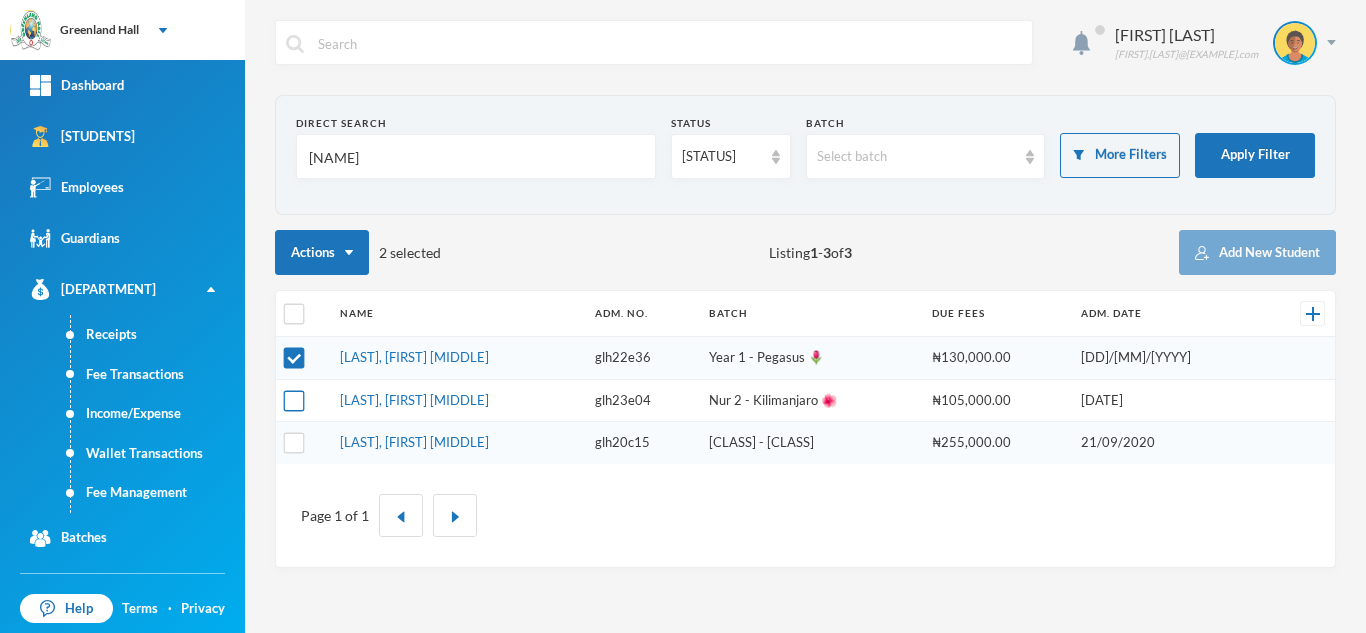 click at bounding box center [294, 400] 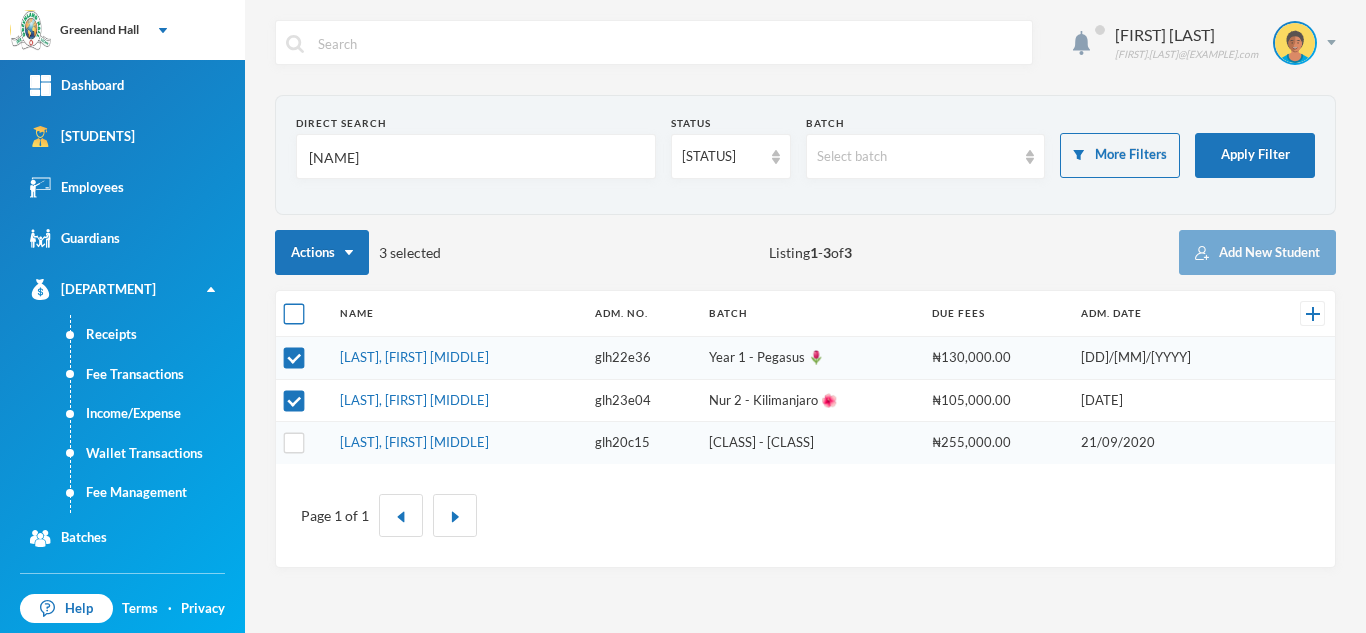 click at bounding box center [294, 314] 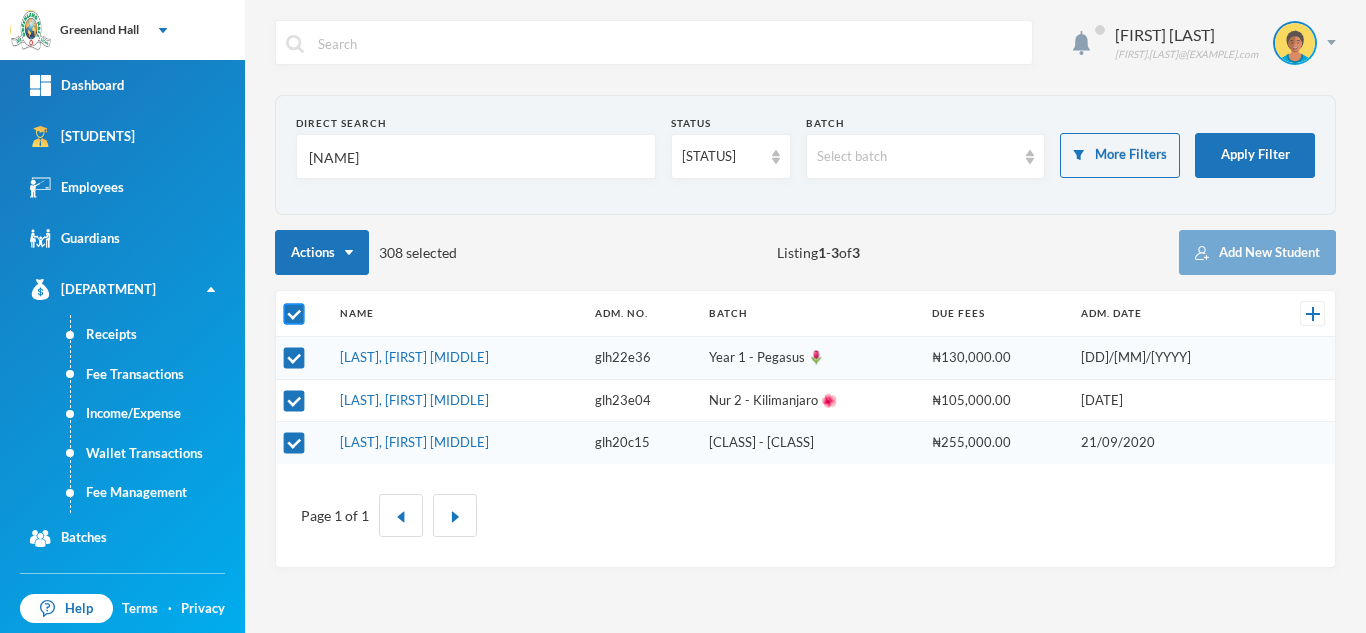 click at bounding box center [294, 314] 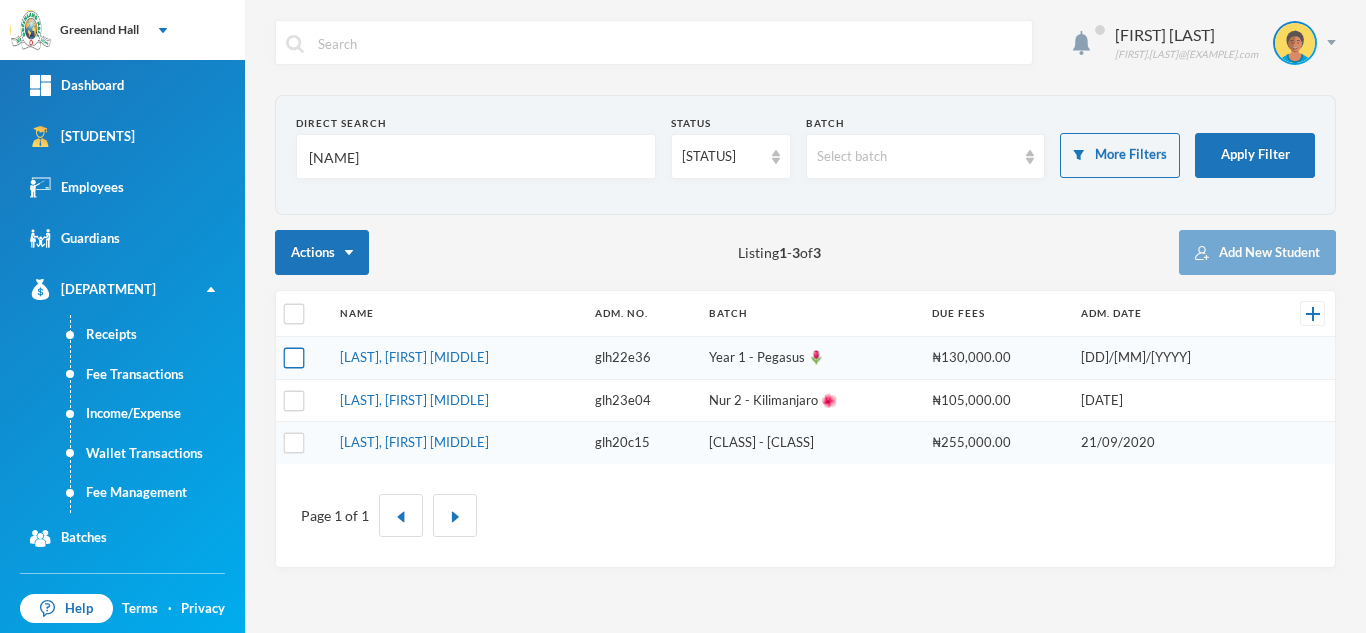 click at bounding box center (294, 358) 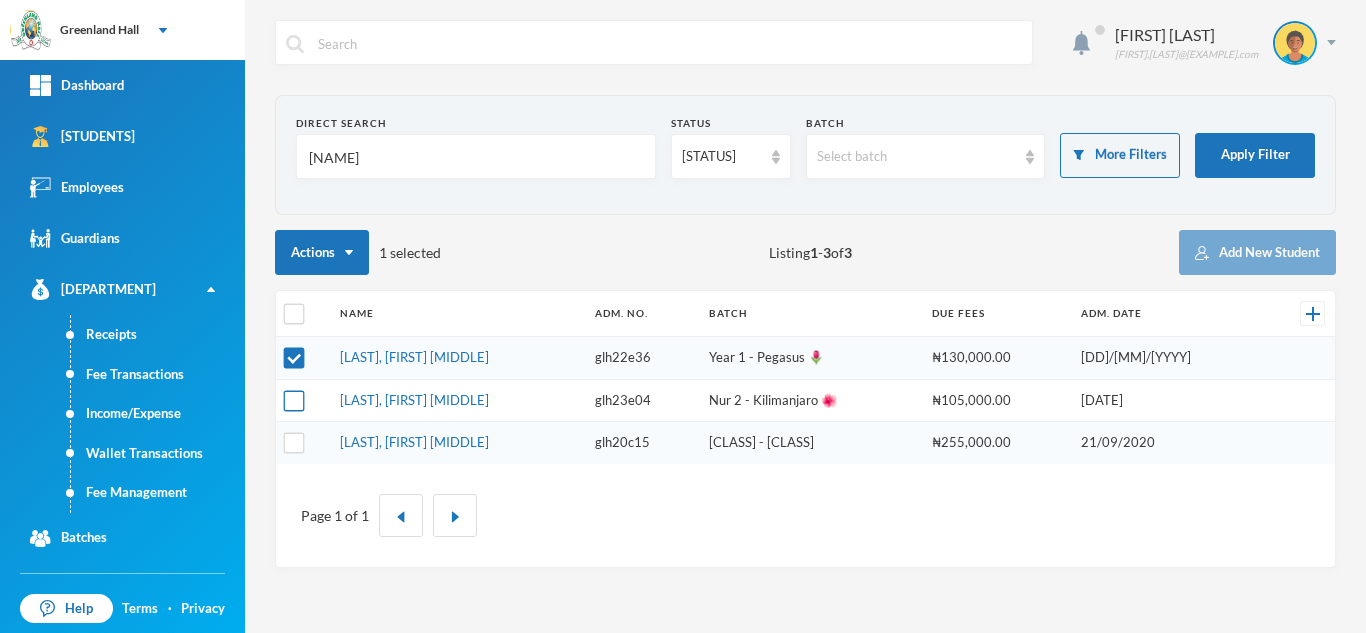 click at bounding box center [294, 400] 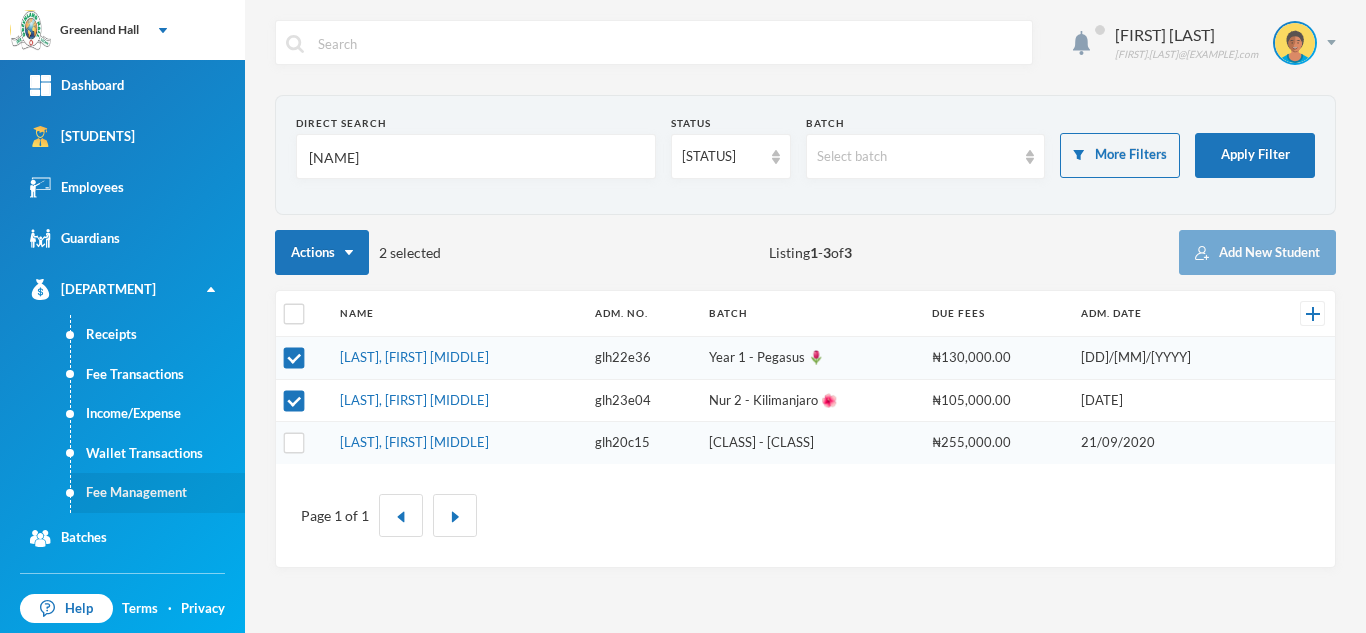 click on "Fee Management" at bounding box center [158, 493] 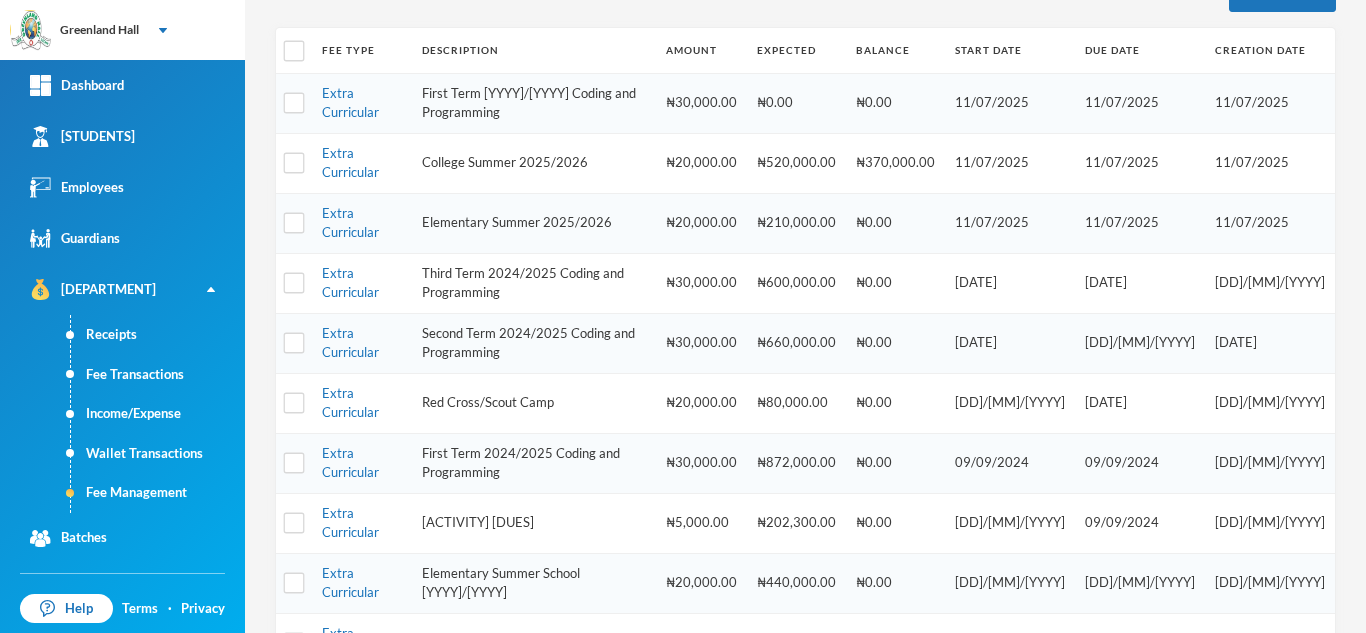 scroll, scrollTop: 274, scrollLeft: 0, axis: vertical 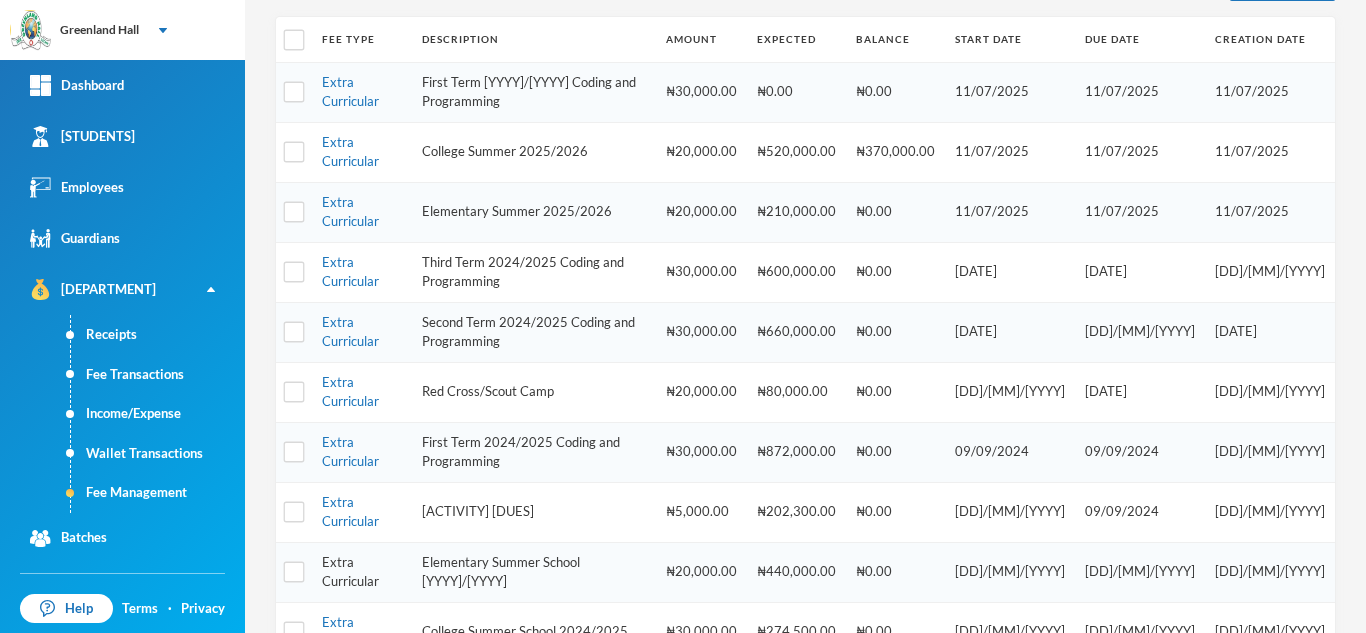 click on "Extra Curricular" at bounding box center [350, 572] 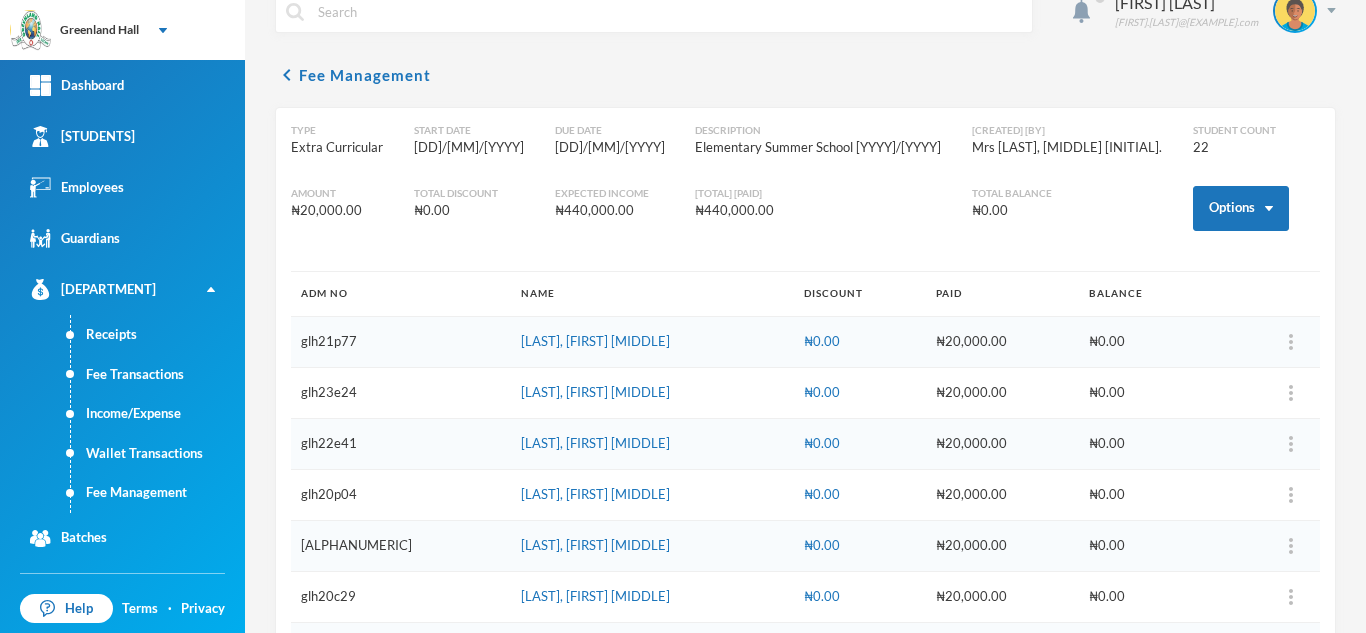 scroll, scrollTop: 0, scrollLeft: 0, axis: both 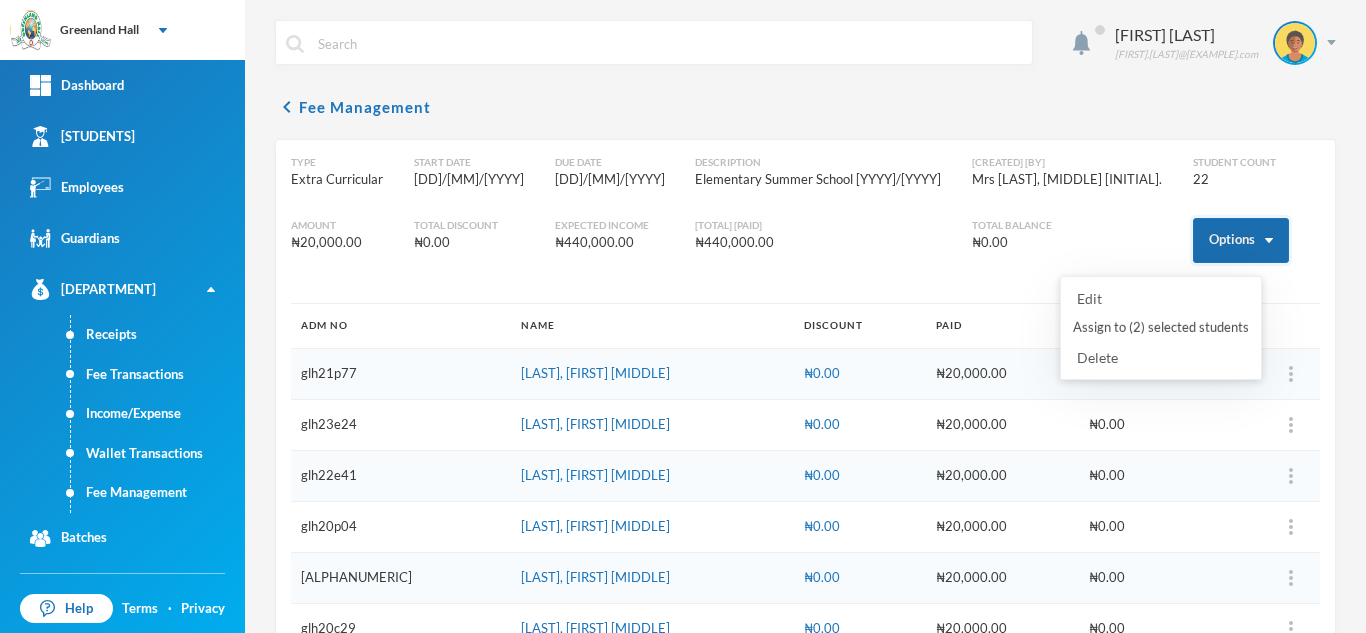 click on "Options" at bounding box center [1241, 240] 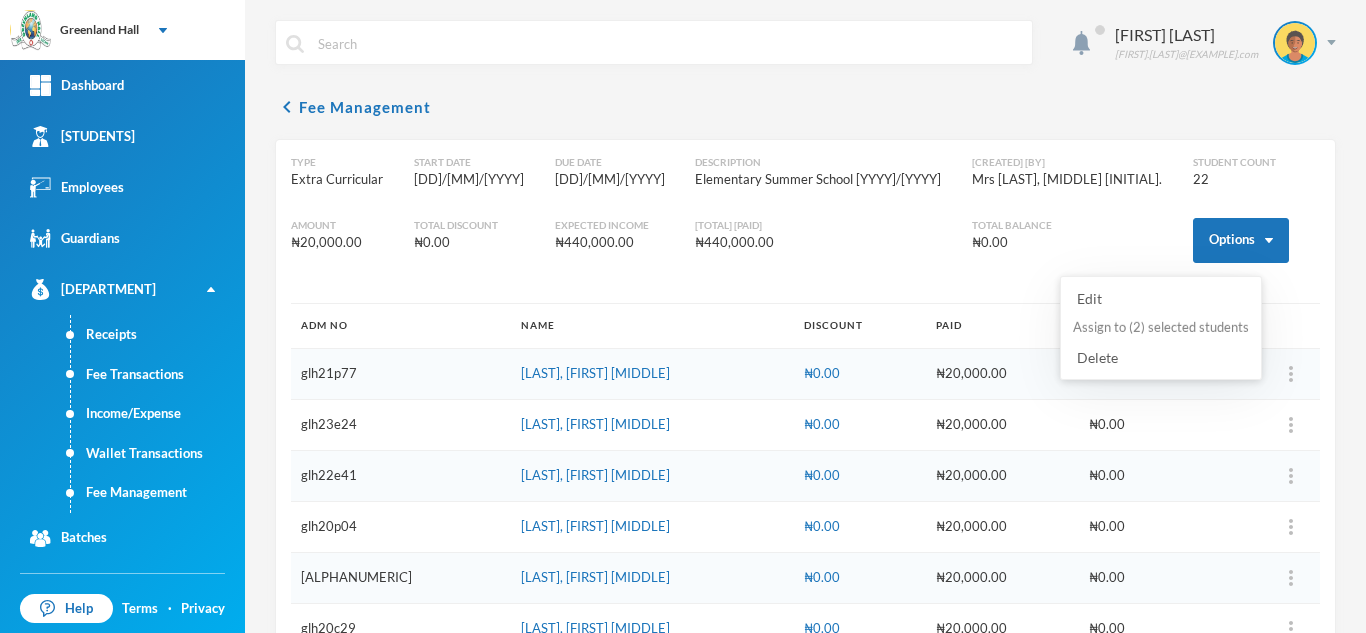 click on "Assign to ( 2 ) selected students" at bounding box center (1161, 328) 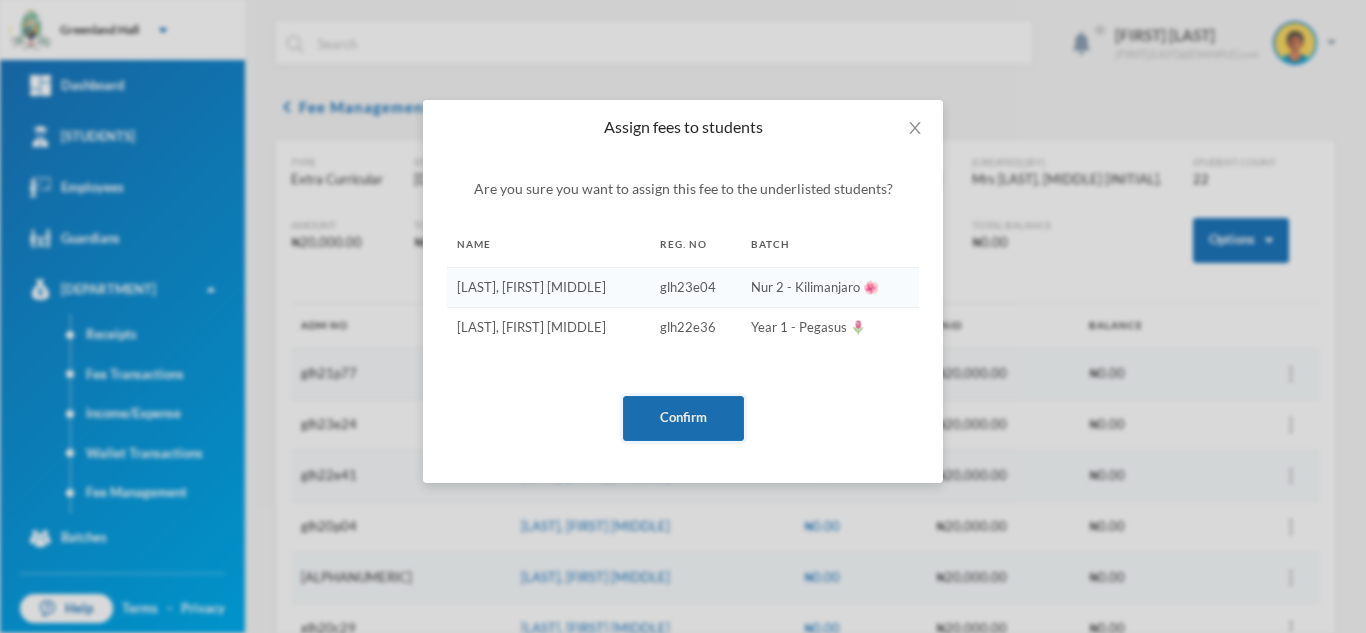 click on "Confirm" at bounding box center [683, 418] 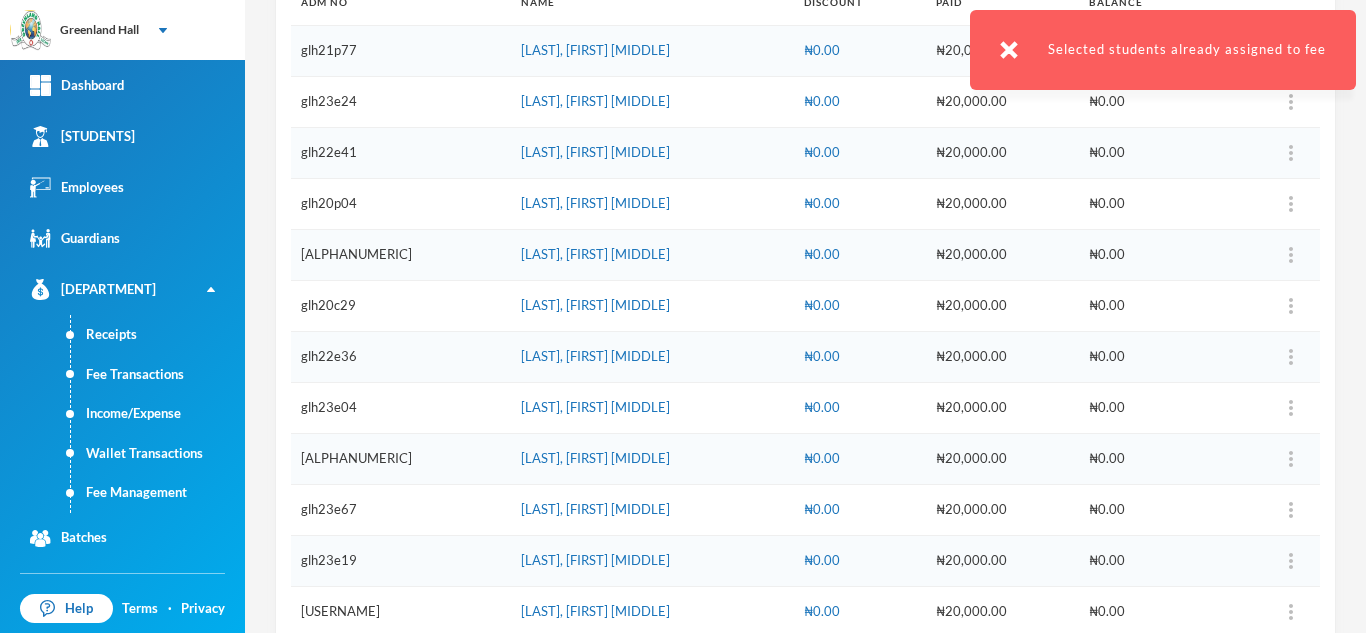 scroll, scrollTop: 298, scrollLeft: 0, axis: vertical 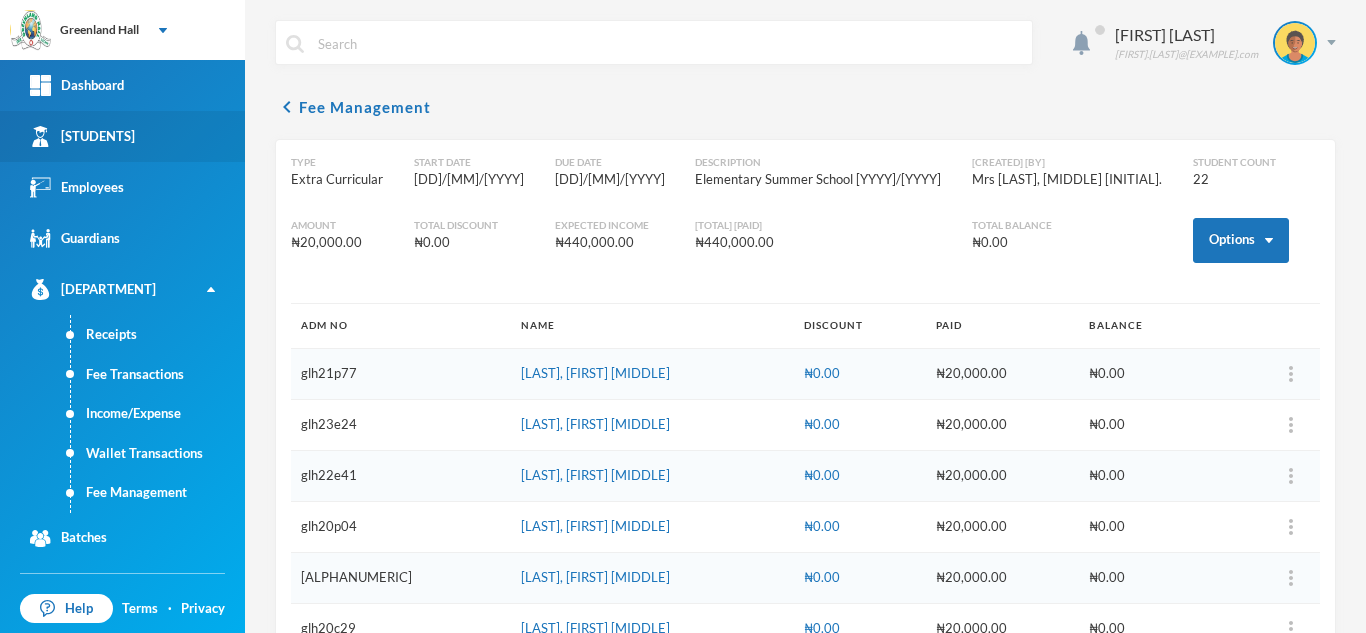 click on "Students" at bounding box center (122, 136) 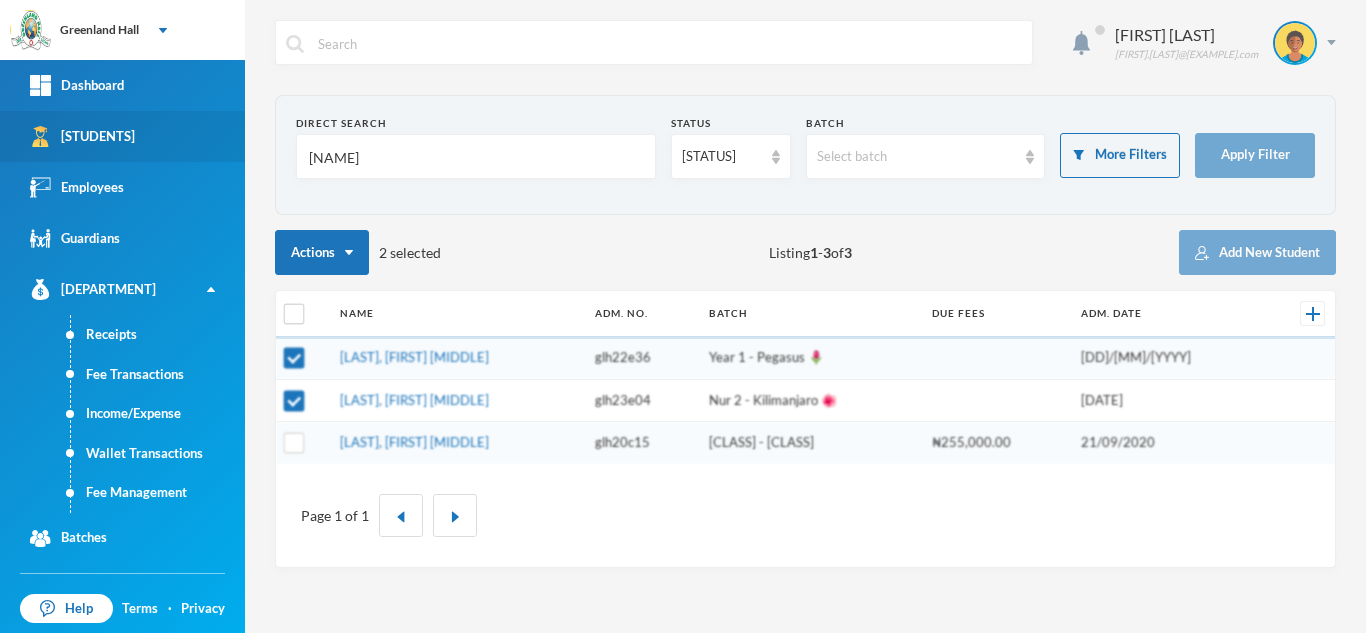 drag, startPoint x: 397, startPoint y: 147, endPoint x: 101, endPoint y: 161, distance: 296.3309 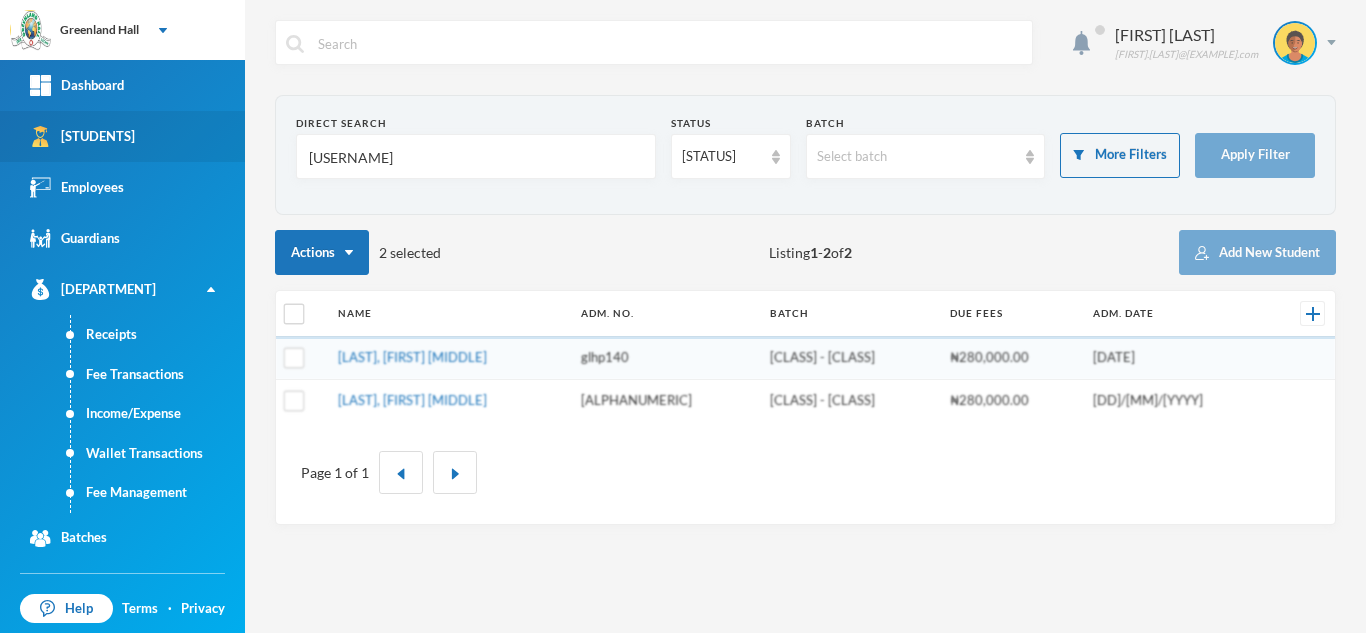 type on "m" 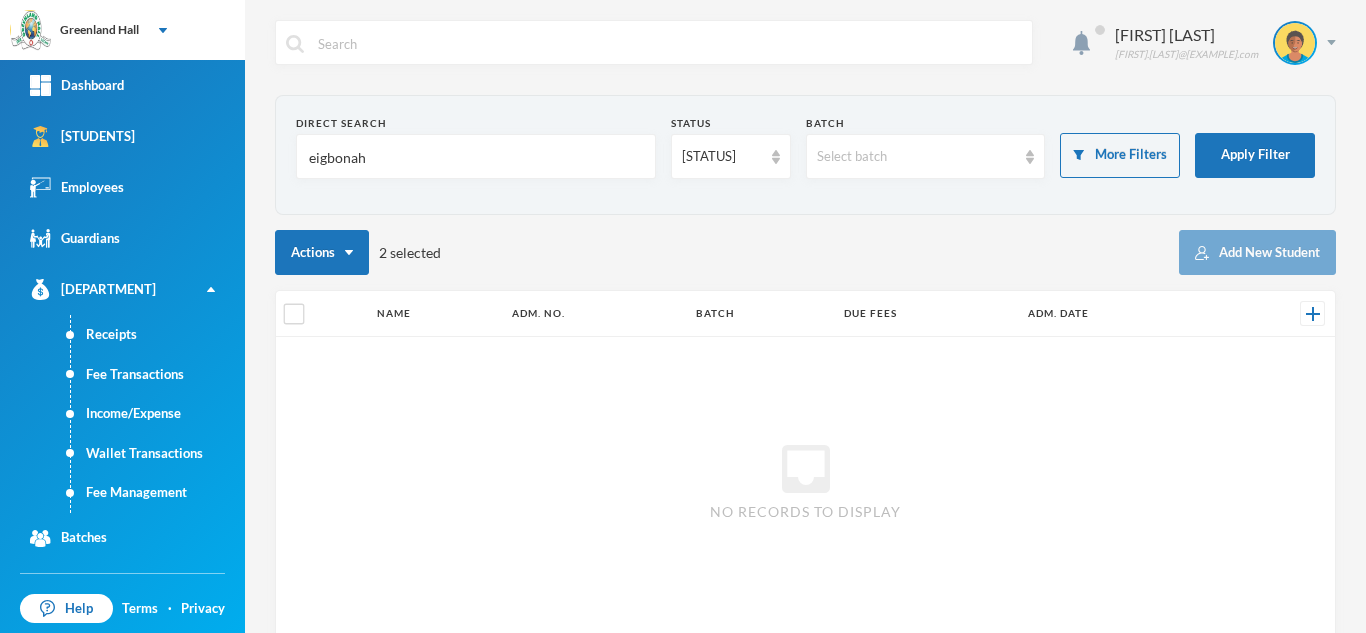 click on "eigbonah" at bounding box center (476, 157) 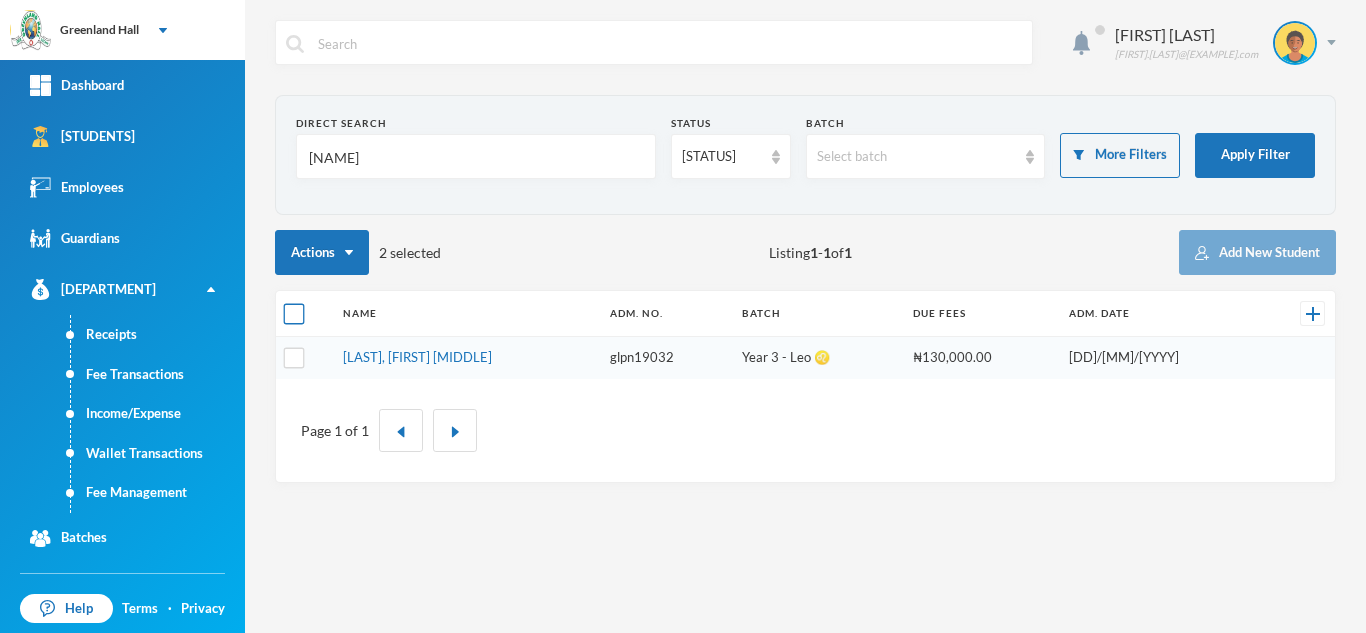 type on "eigbonogah" 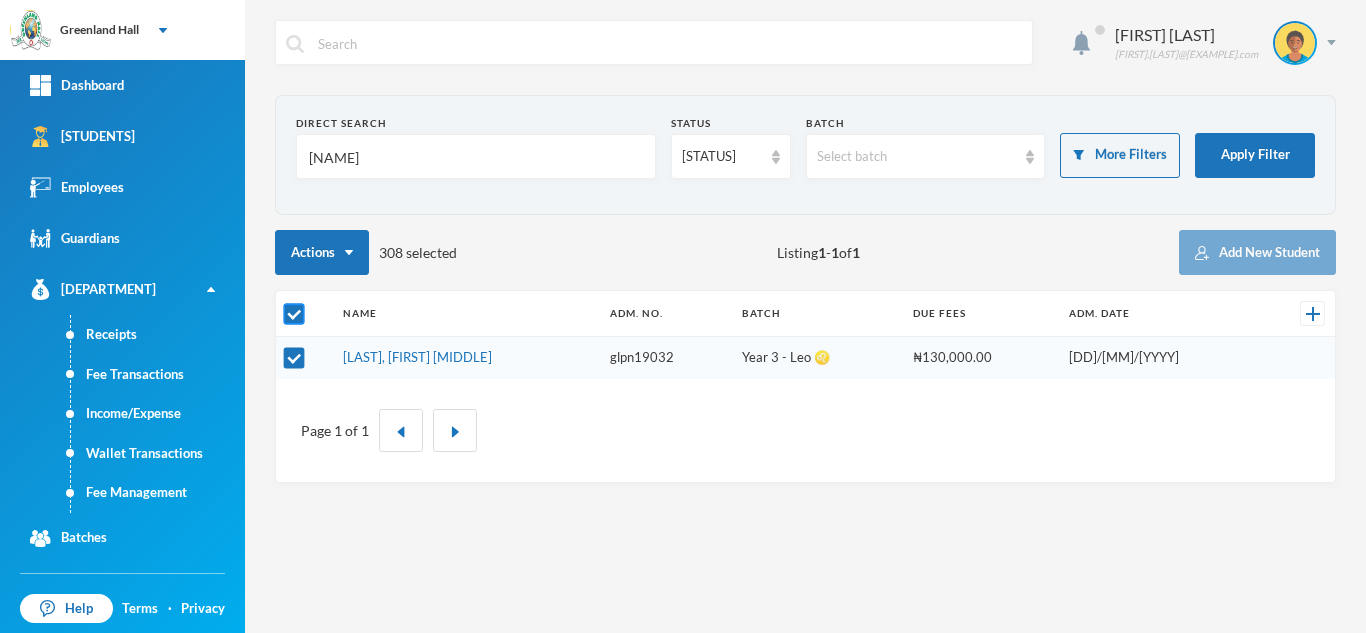click at bounding box center [294, 314] 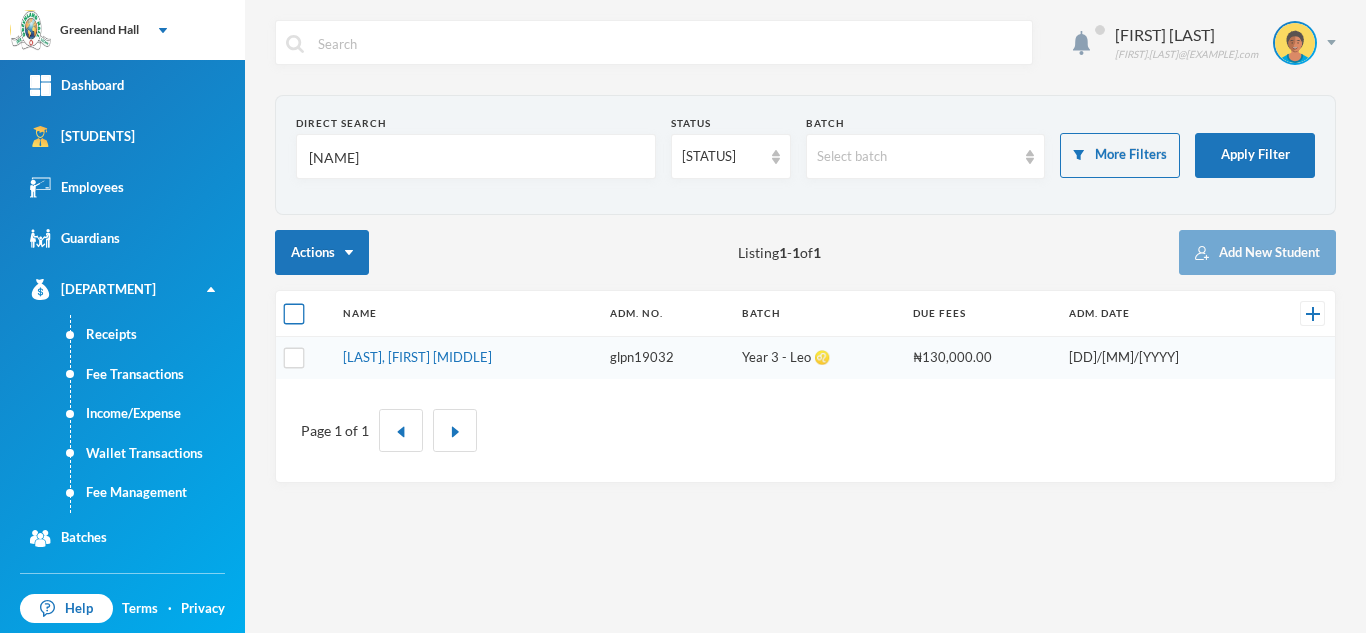 checkbox on "false" 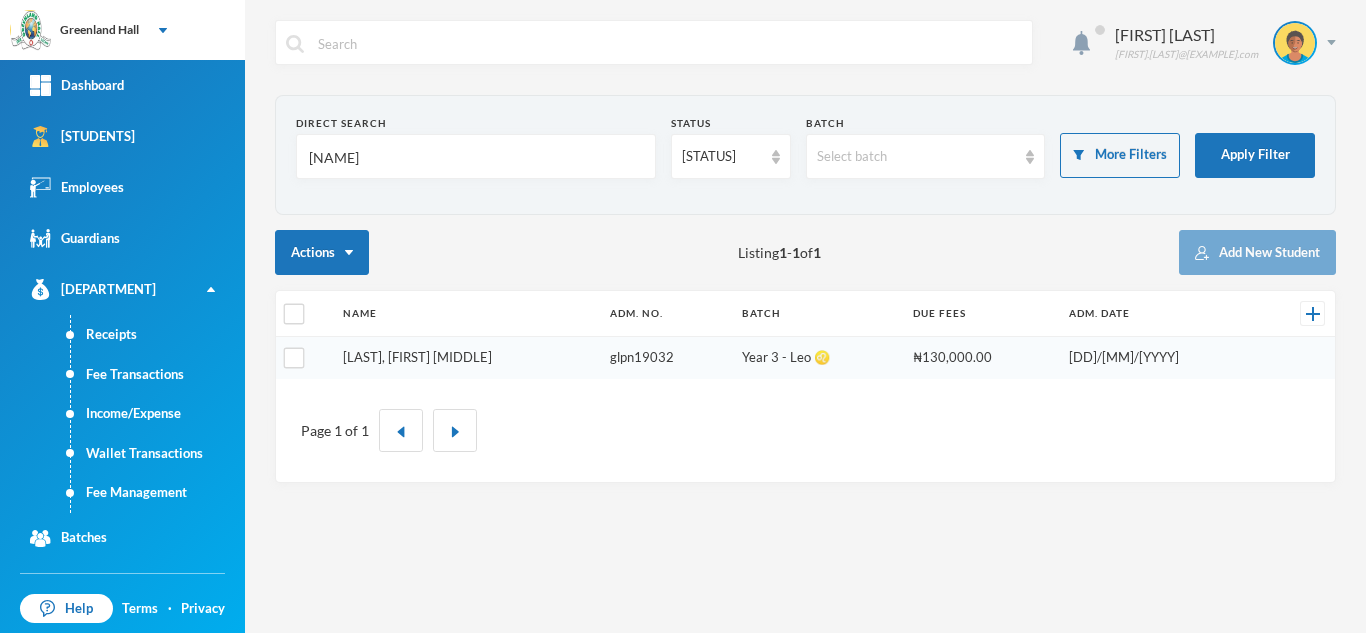 click on "[LAST], [FIRST] [MIDDLE]" at bounding box center (417, 357) 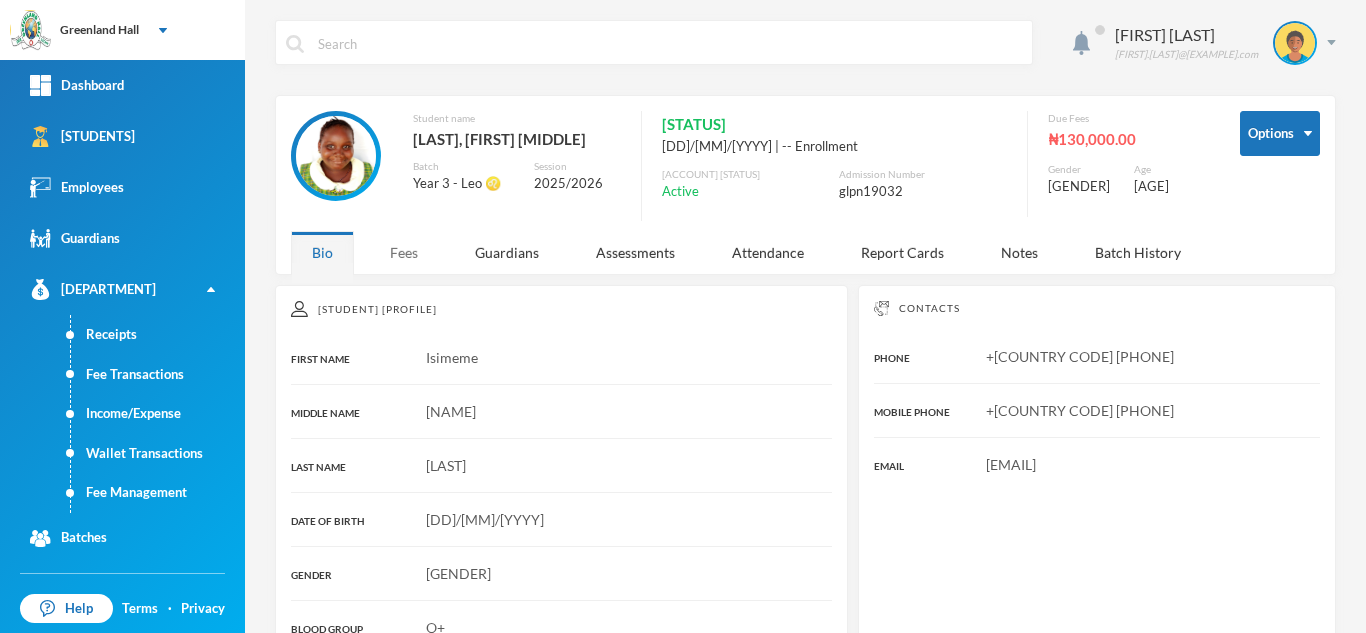 click on "Fees" at bounding box center [404, 252] 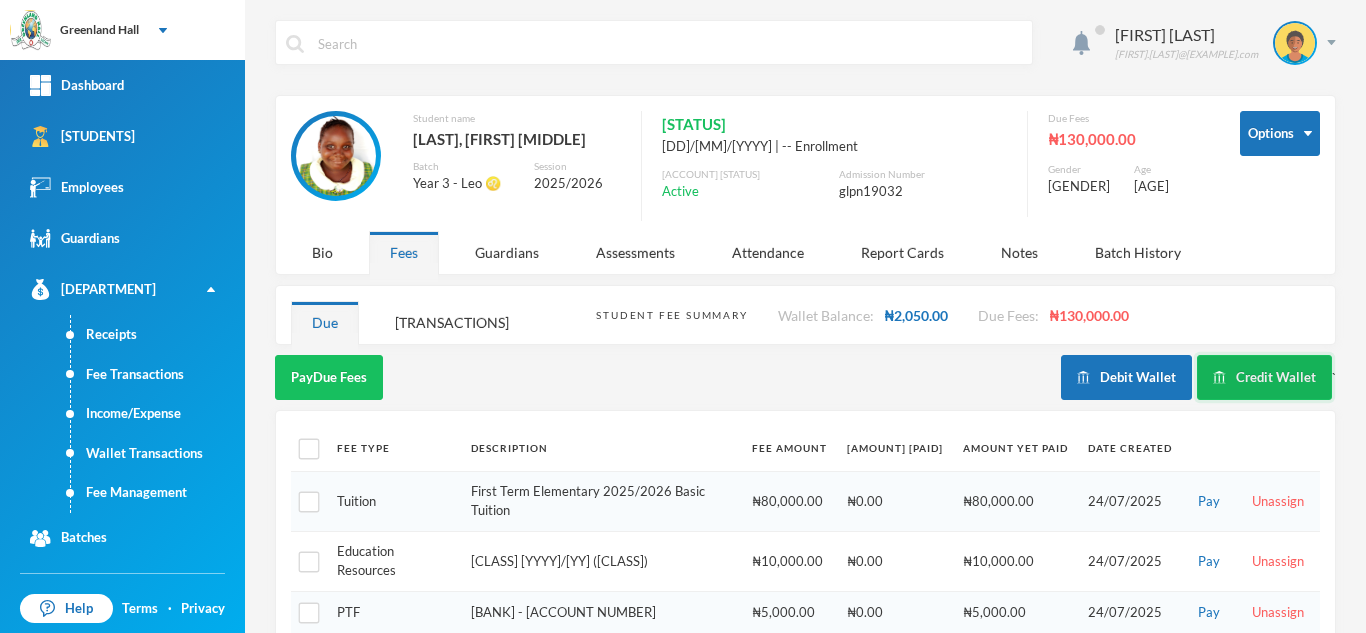 click on "Credit Wallet" at bounding box center (1264, 377) 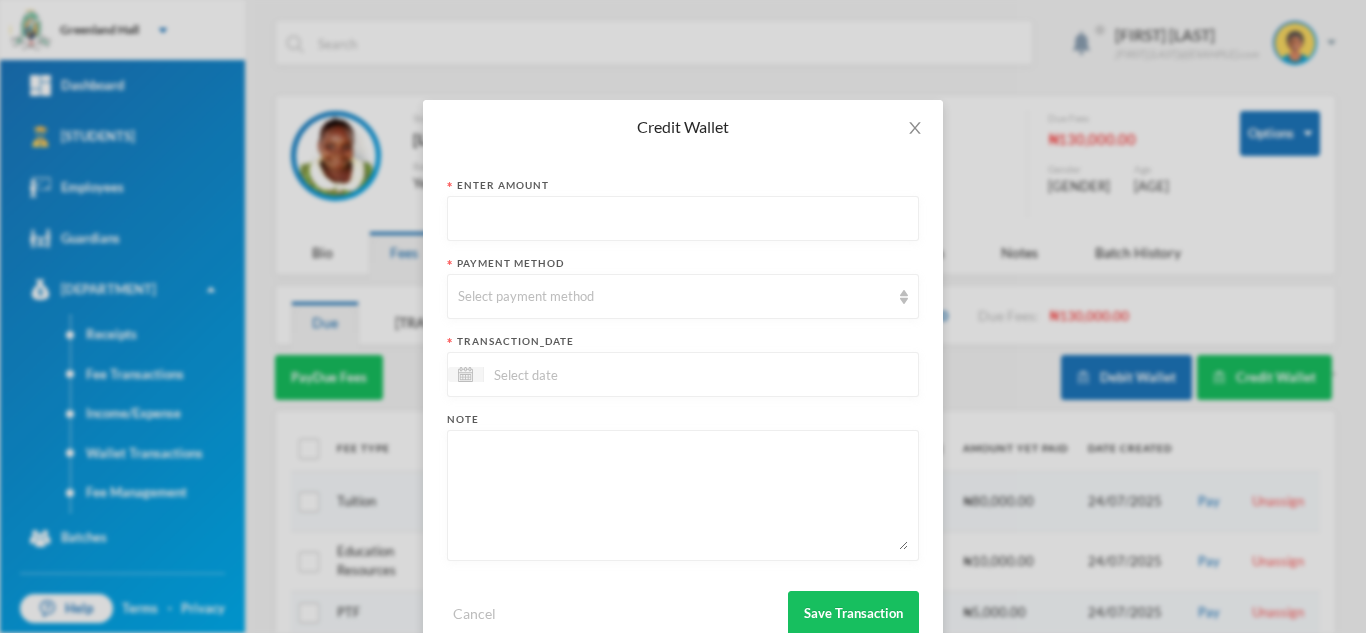 click at bounding box center (683, 219) 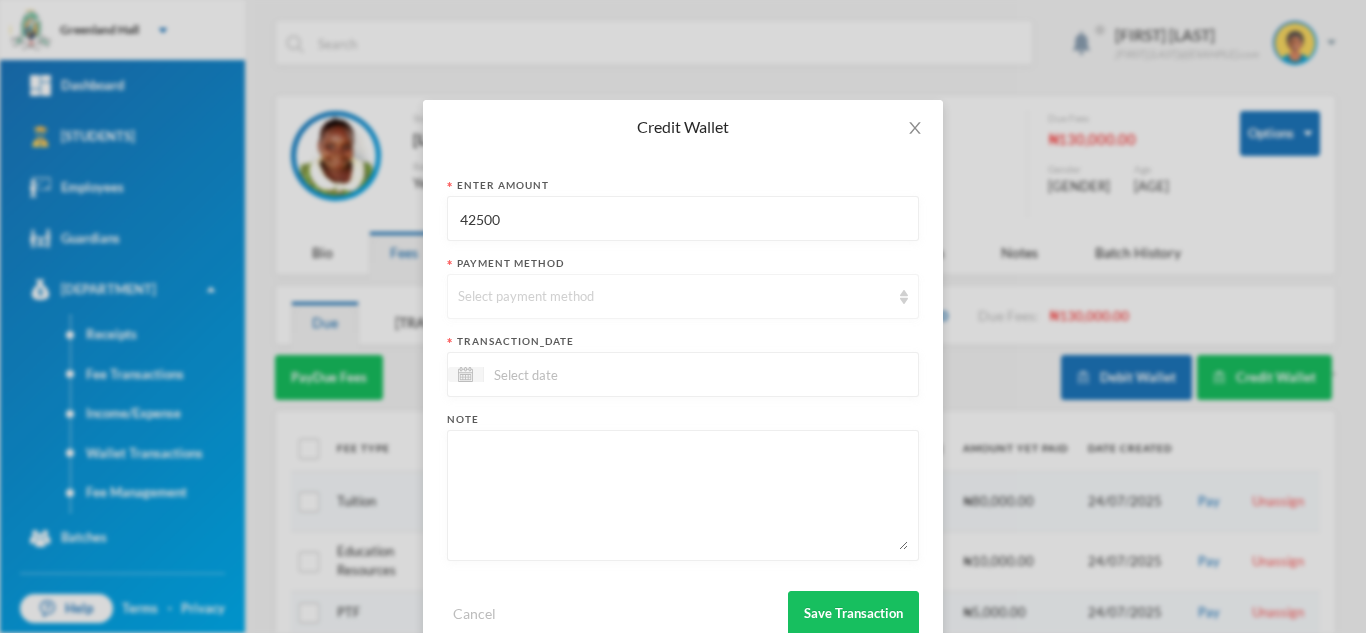 type on "42500" 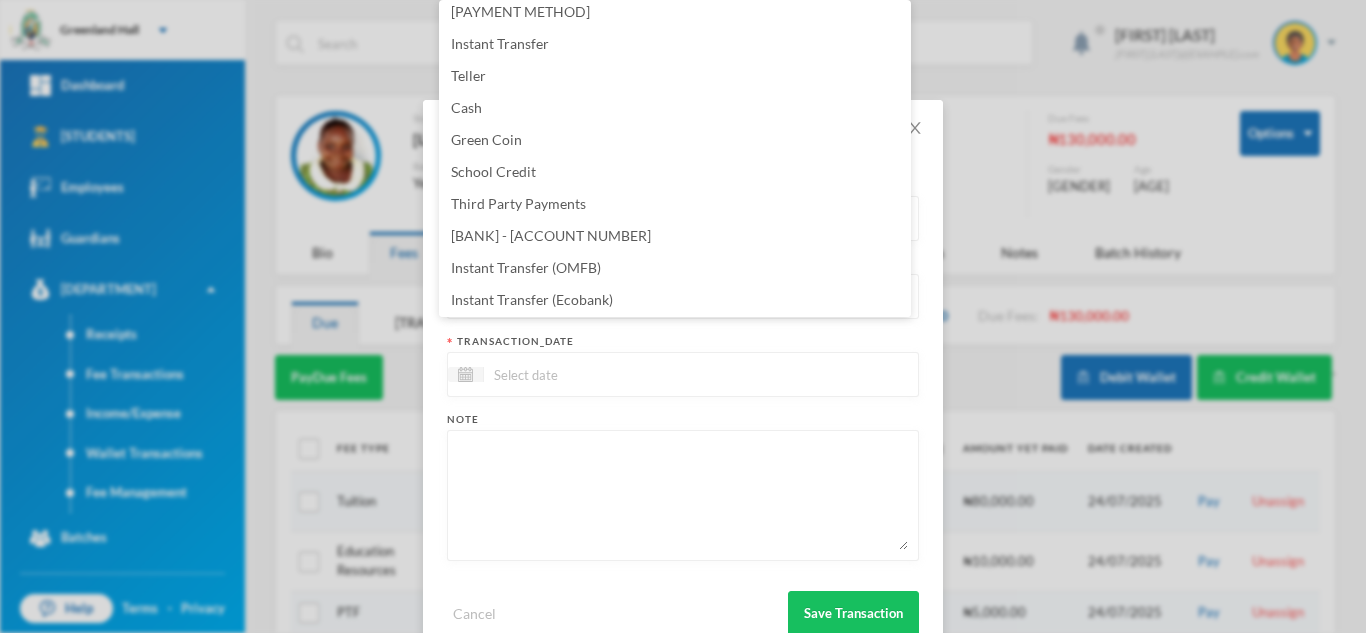 scroll, scrollTop: 203, scrollLeft: 0, axis: vertical 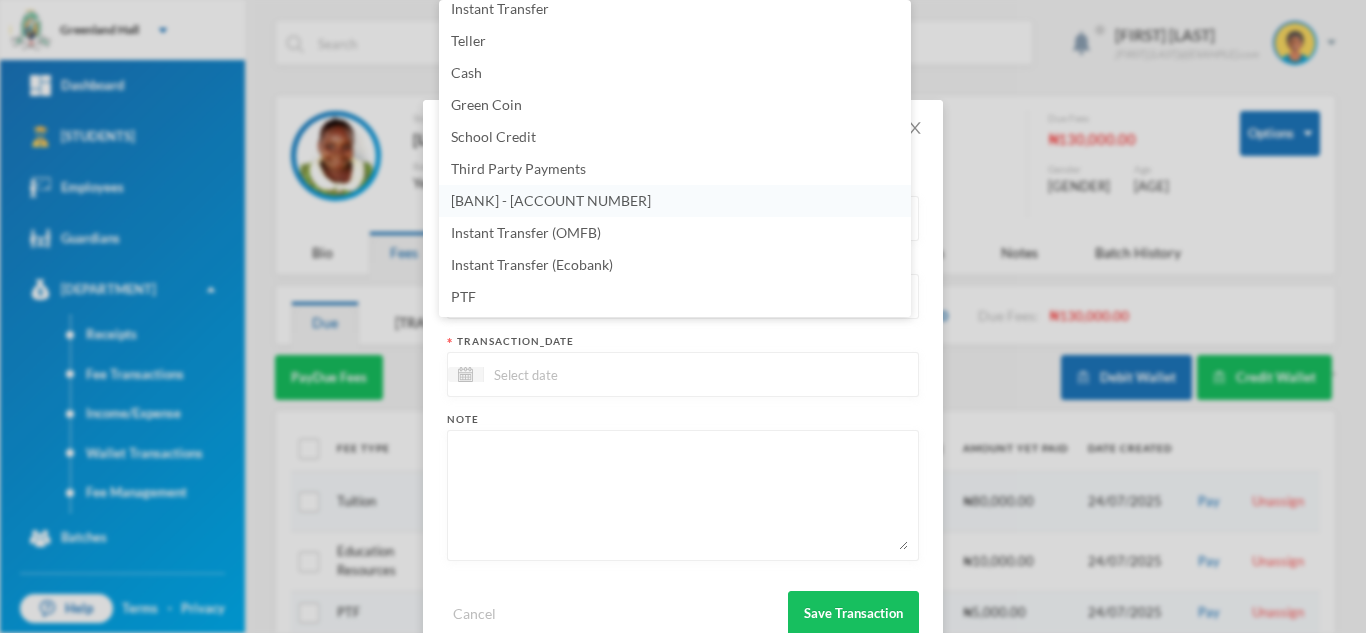 click on "Instant Transfer (FBN)" at bounding box center [675, 201] 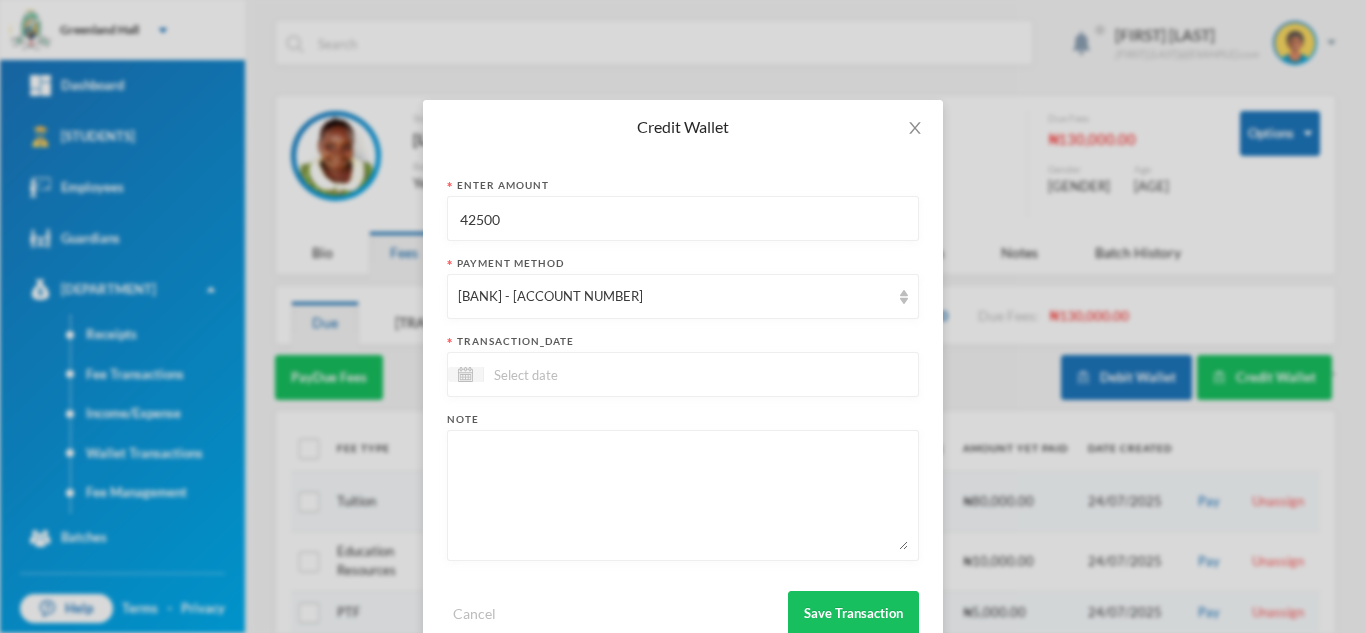 click at bounding box center [568, 374] 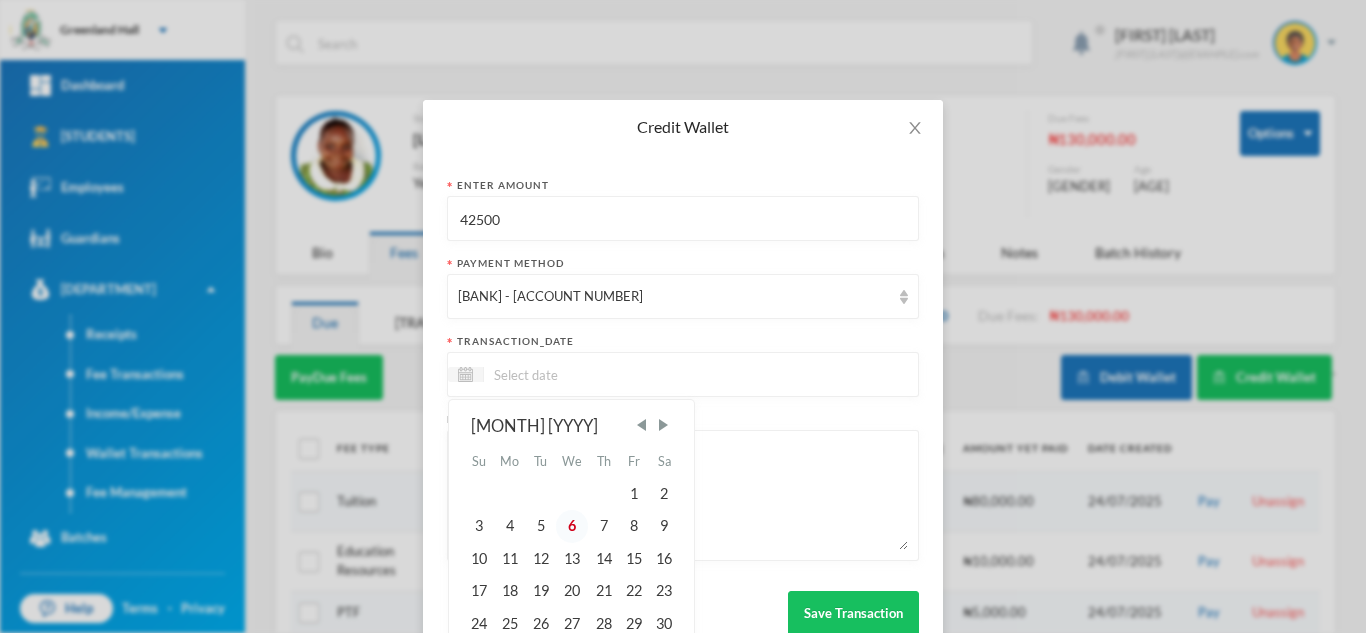 click on "6" at bounding box center (572, 526) 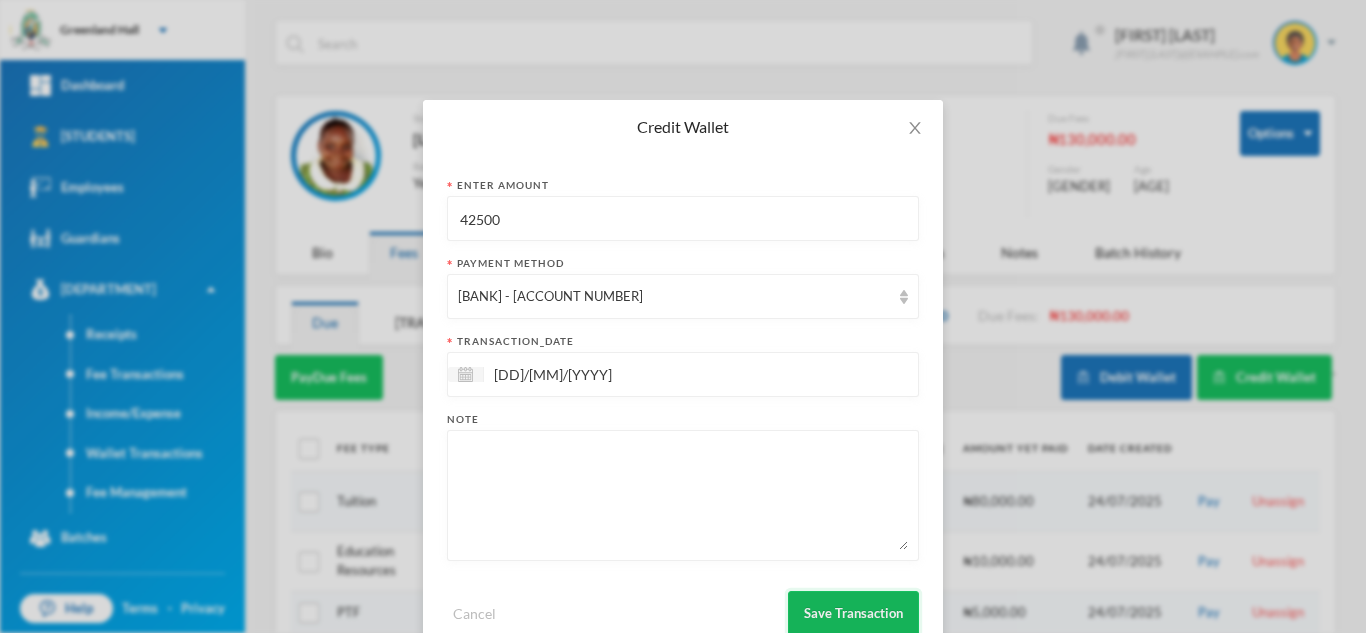 click on "Save Transaction" at bounding box center (853, 613) 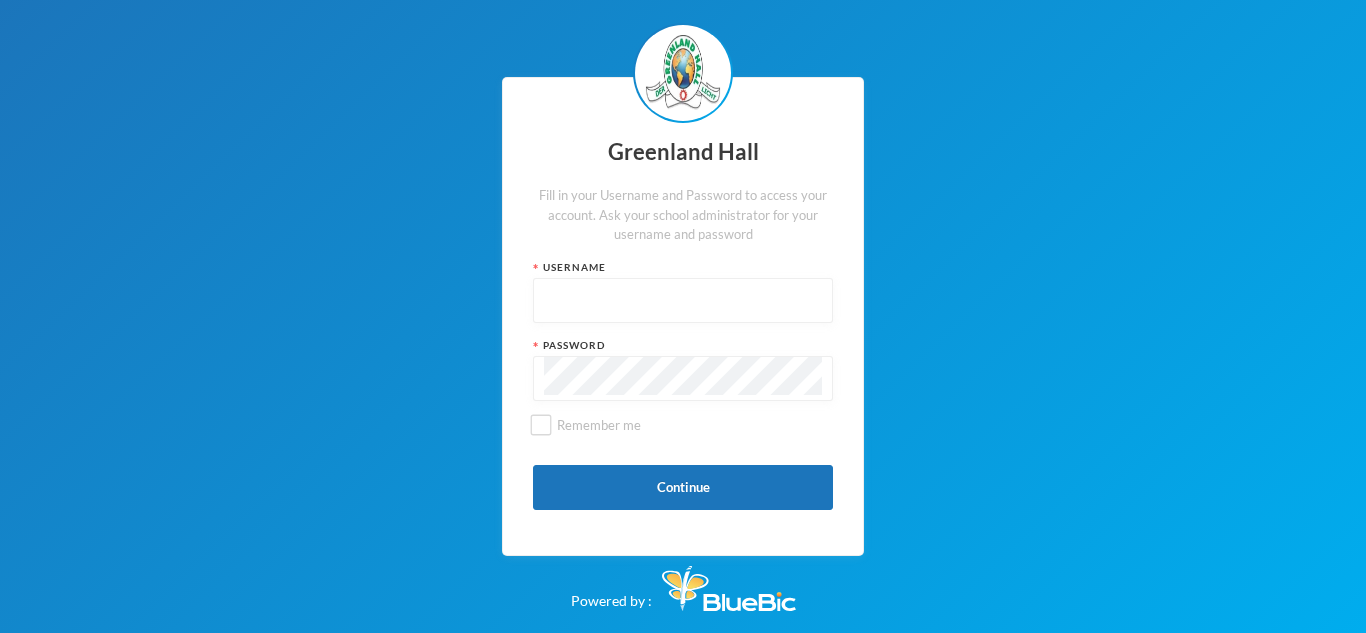 scroll, scrollTop: 0, scrollLeft: 0, axis: both 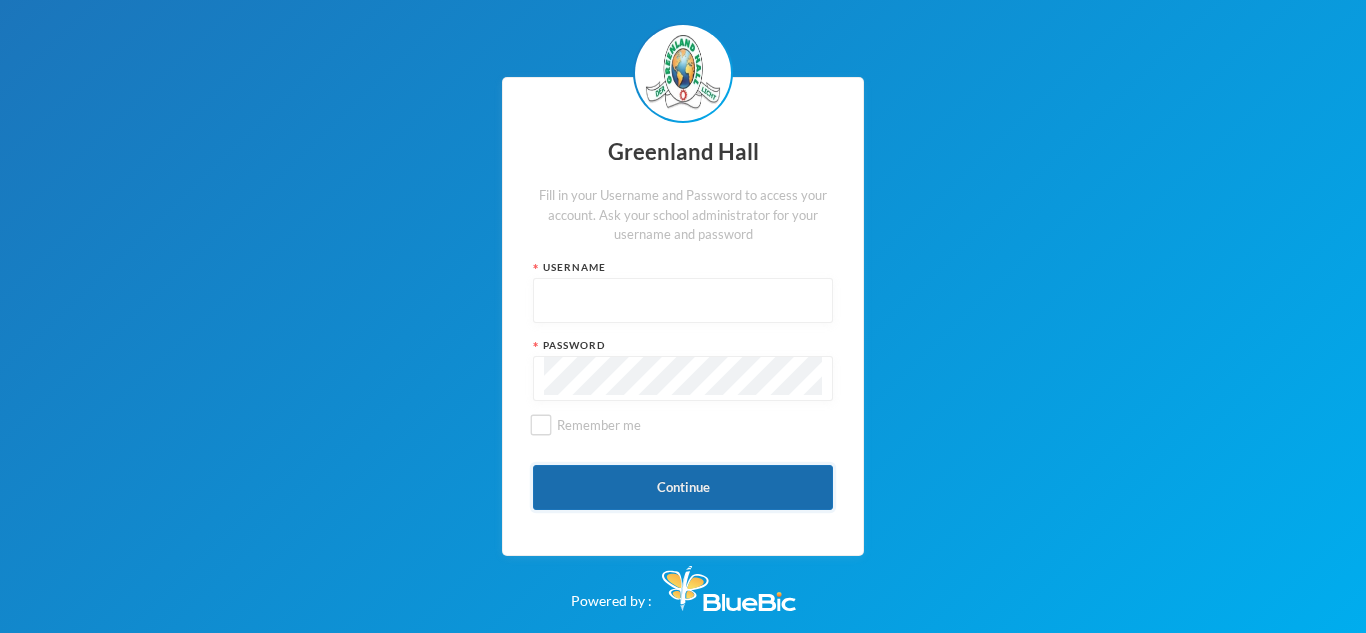 type on "glhd004" 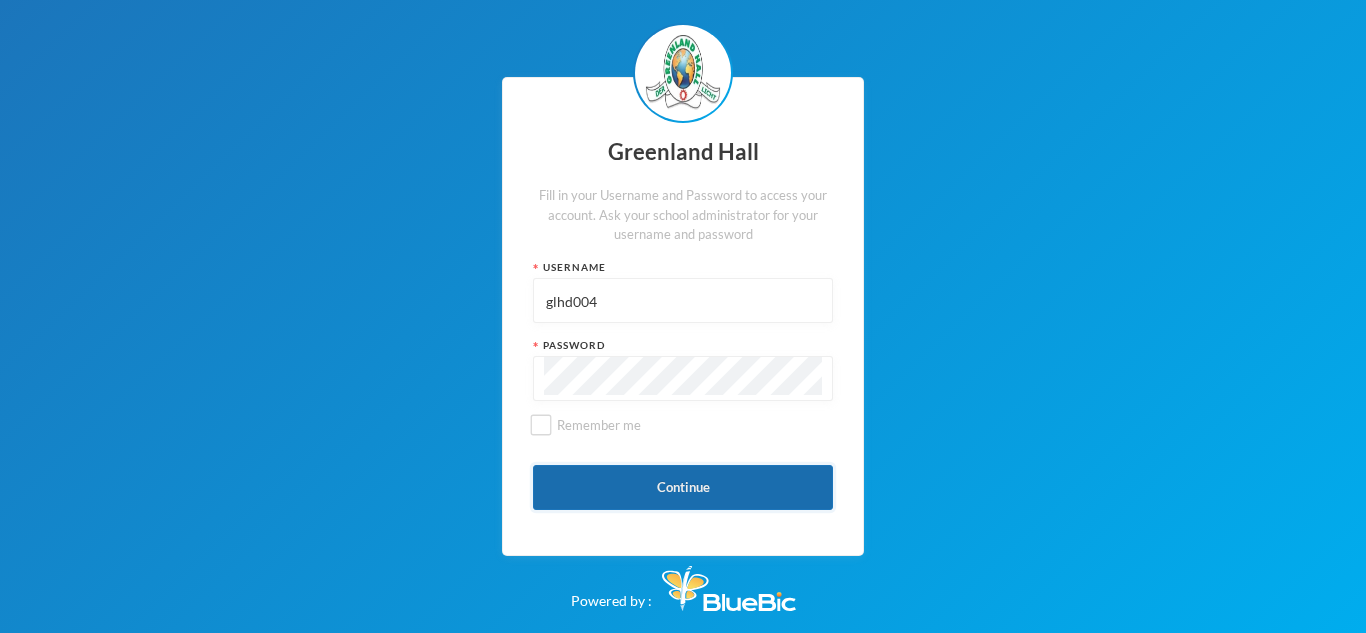click on "Continue" at bounding box center [683, 487] 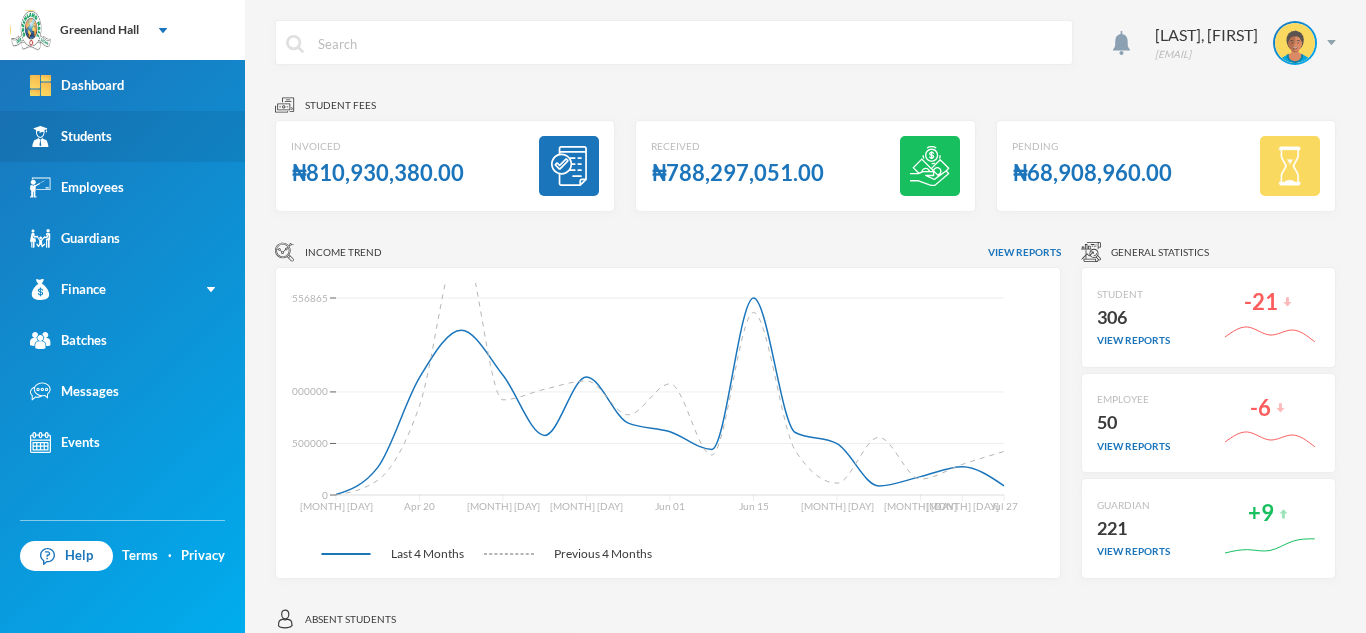 click on "Students" at bounding box center (71, 136) 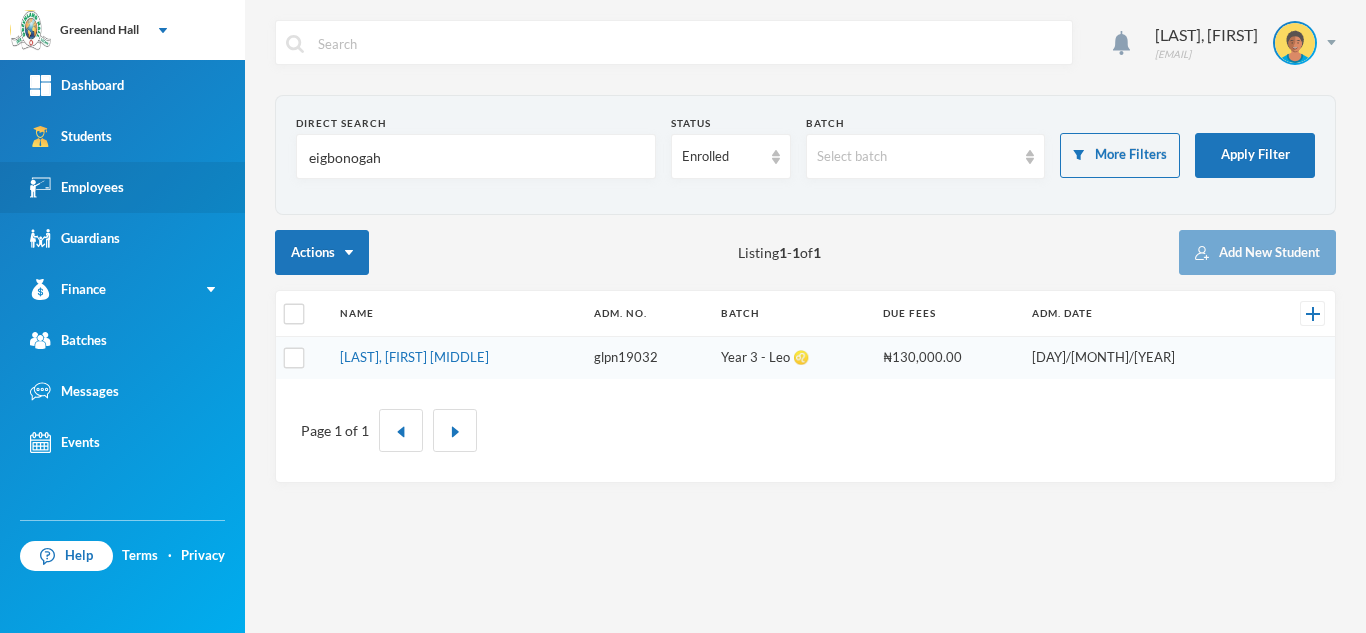 drag, startPoint x: 398, startPoint y: 168, endPoint x: 186, endPoint y: 178, distance: 212.23572 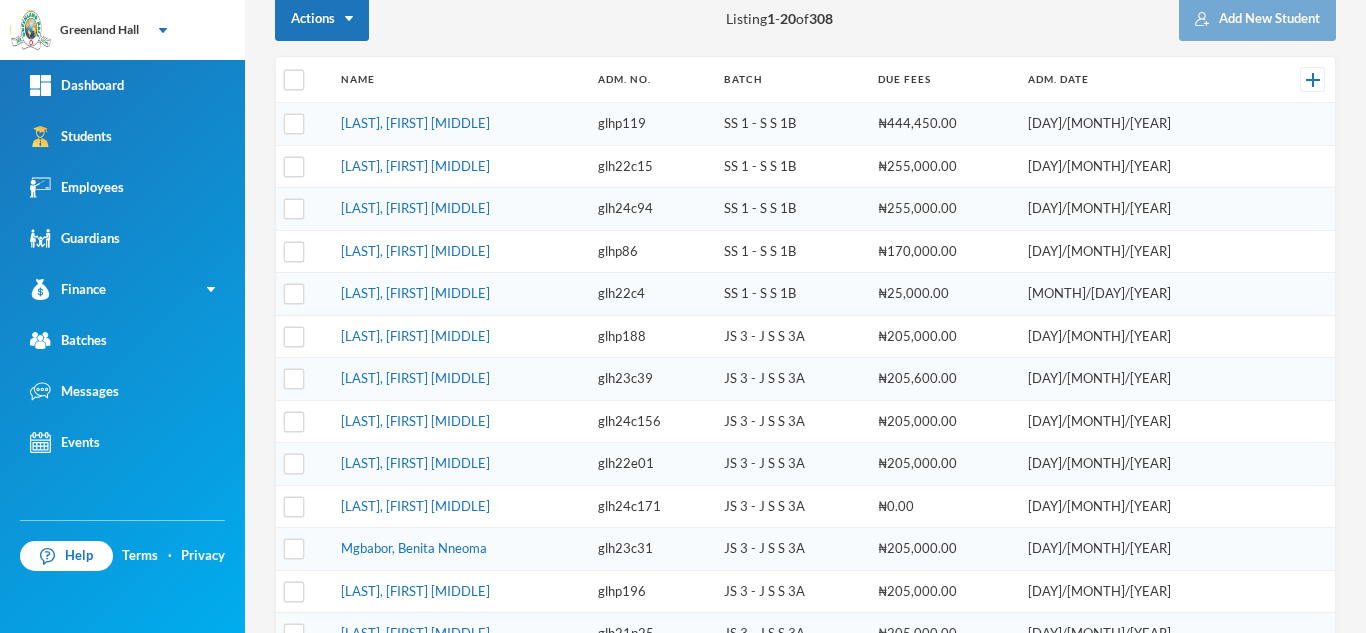 scroll, scrollTop: 202, scrollLeft: 0, axis: vertical 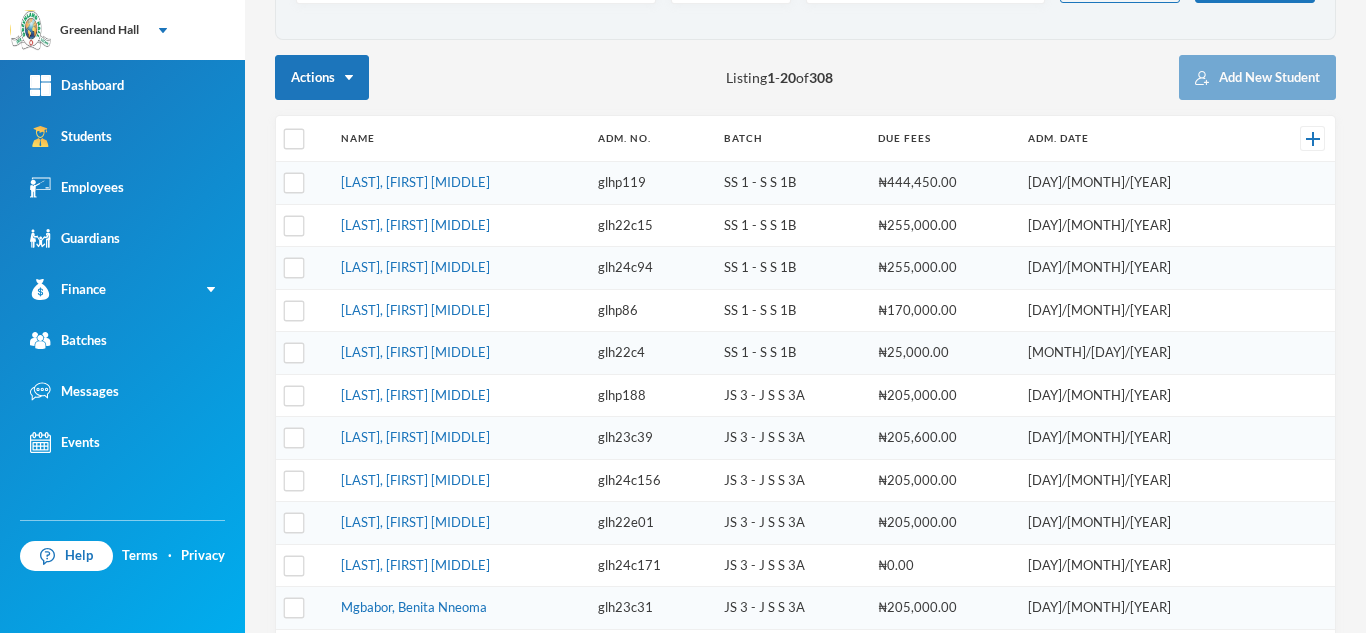 type 